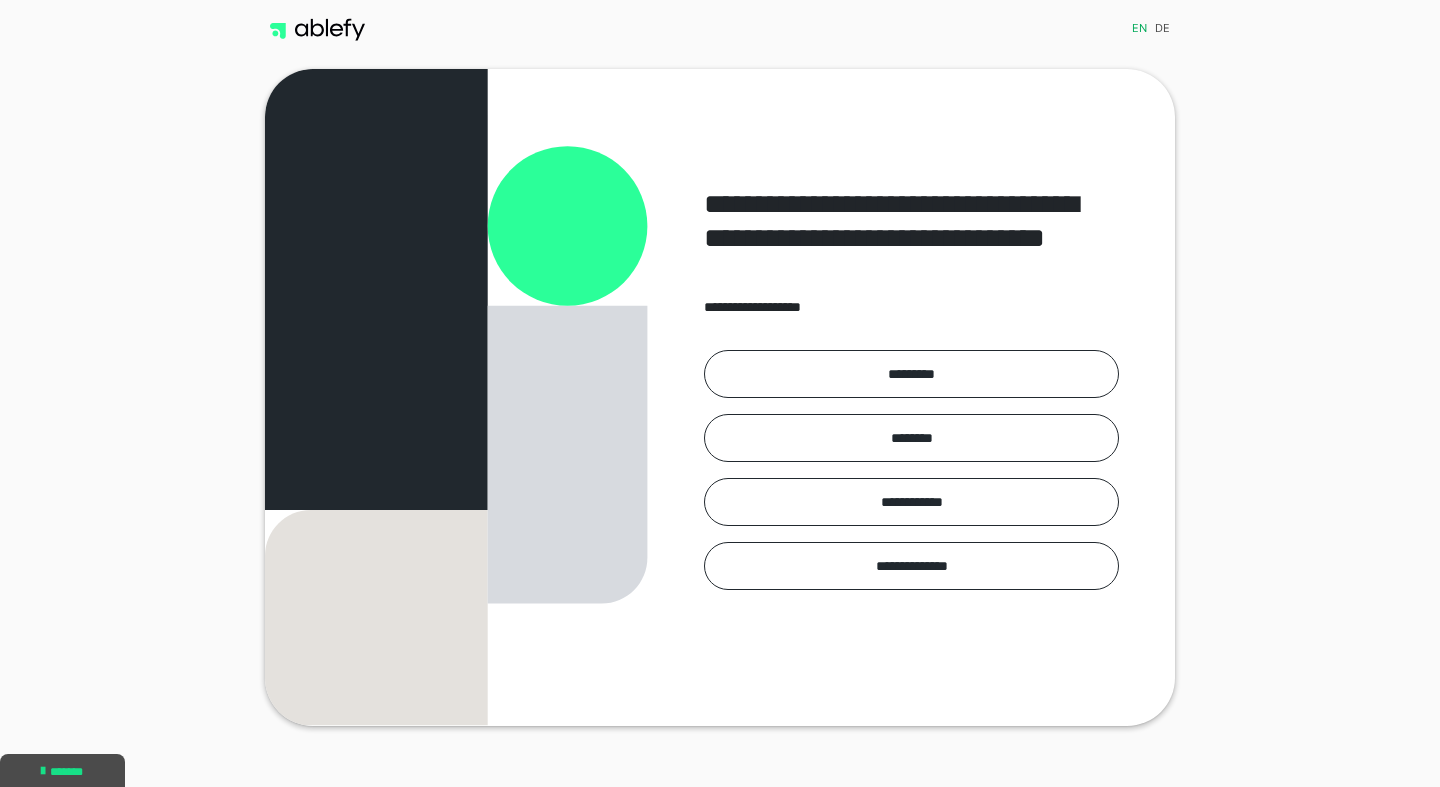 scroll, scrollTop: 0, scrollLeft: 0, axis: both 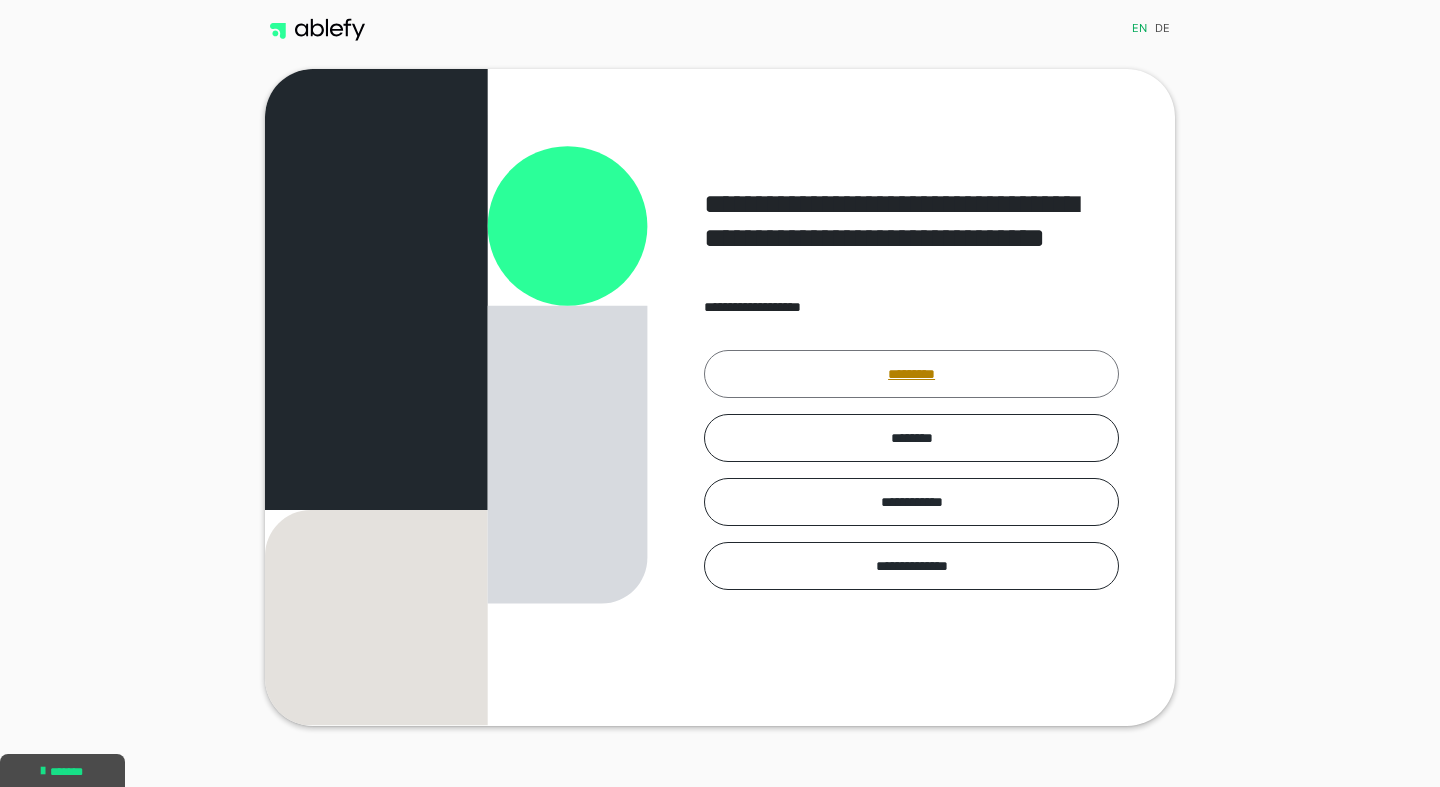 click on "*********" at bounding box center (911, 374) 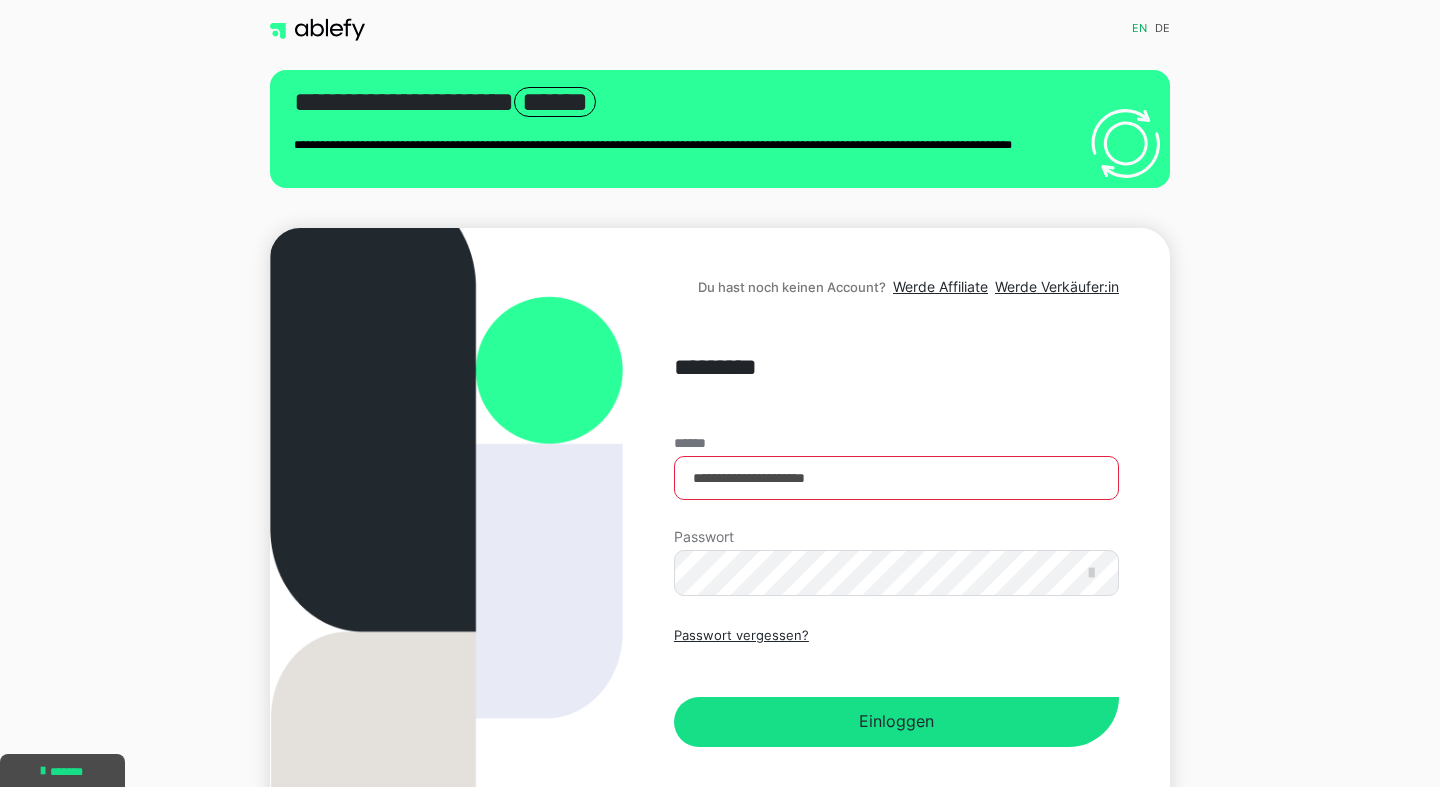 scroll, scrollTop: 0, scrollLeft: 0, axis: both 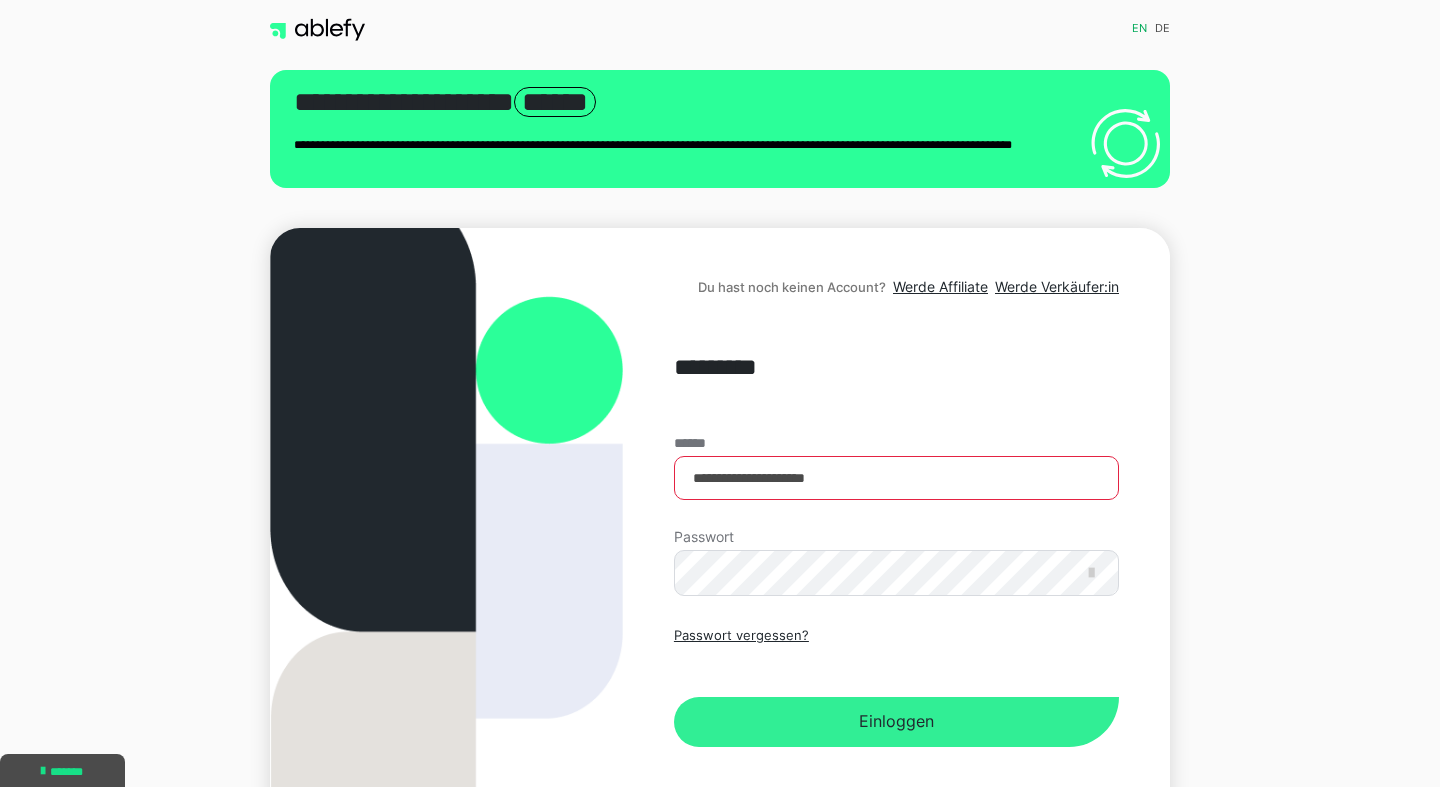click on "Einloggen" at bounding box center (896, 722) 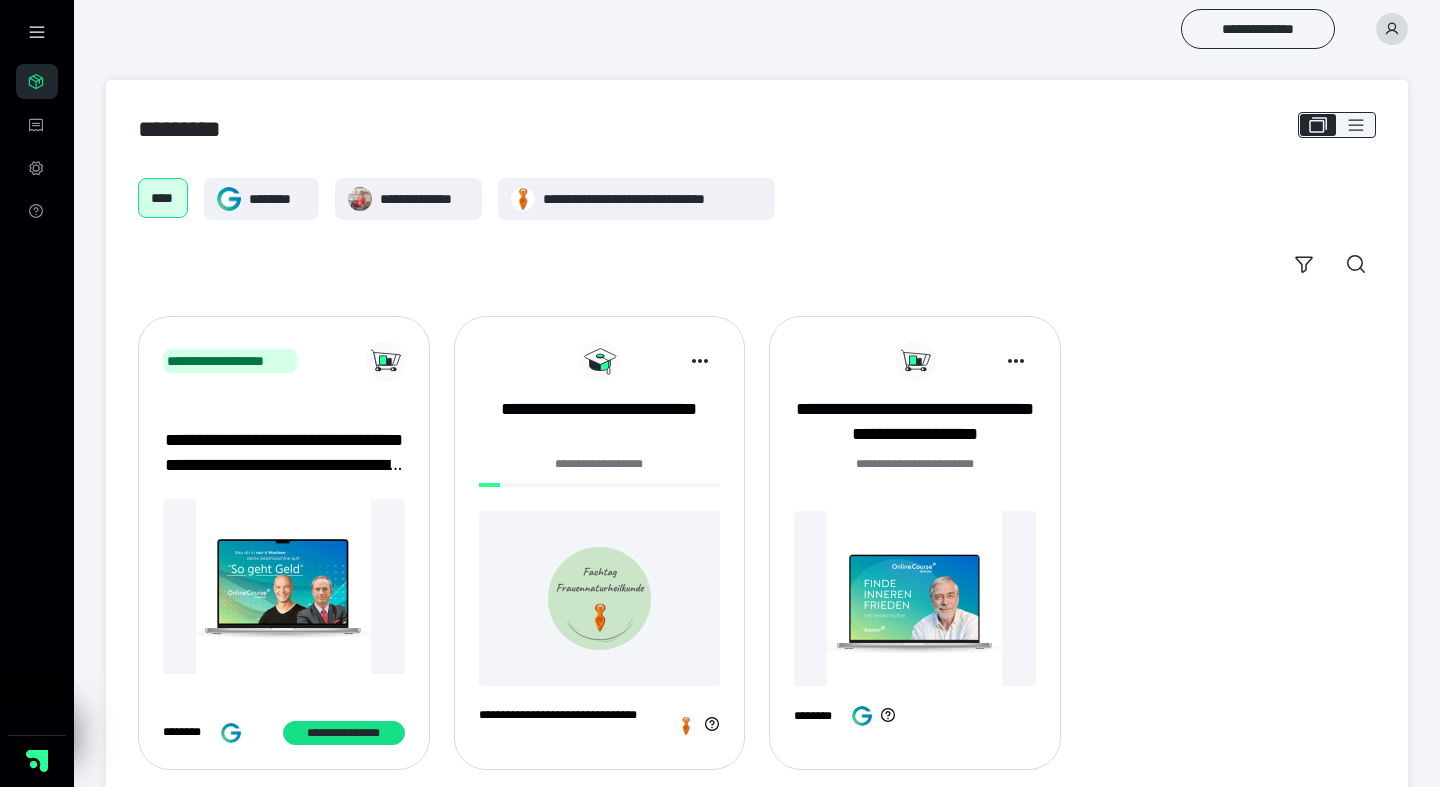 scroll, scrollTop: 39, scrollLeft: 0, axis: vertical 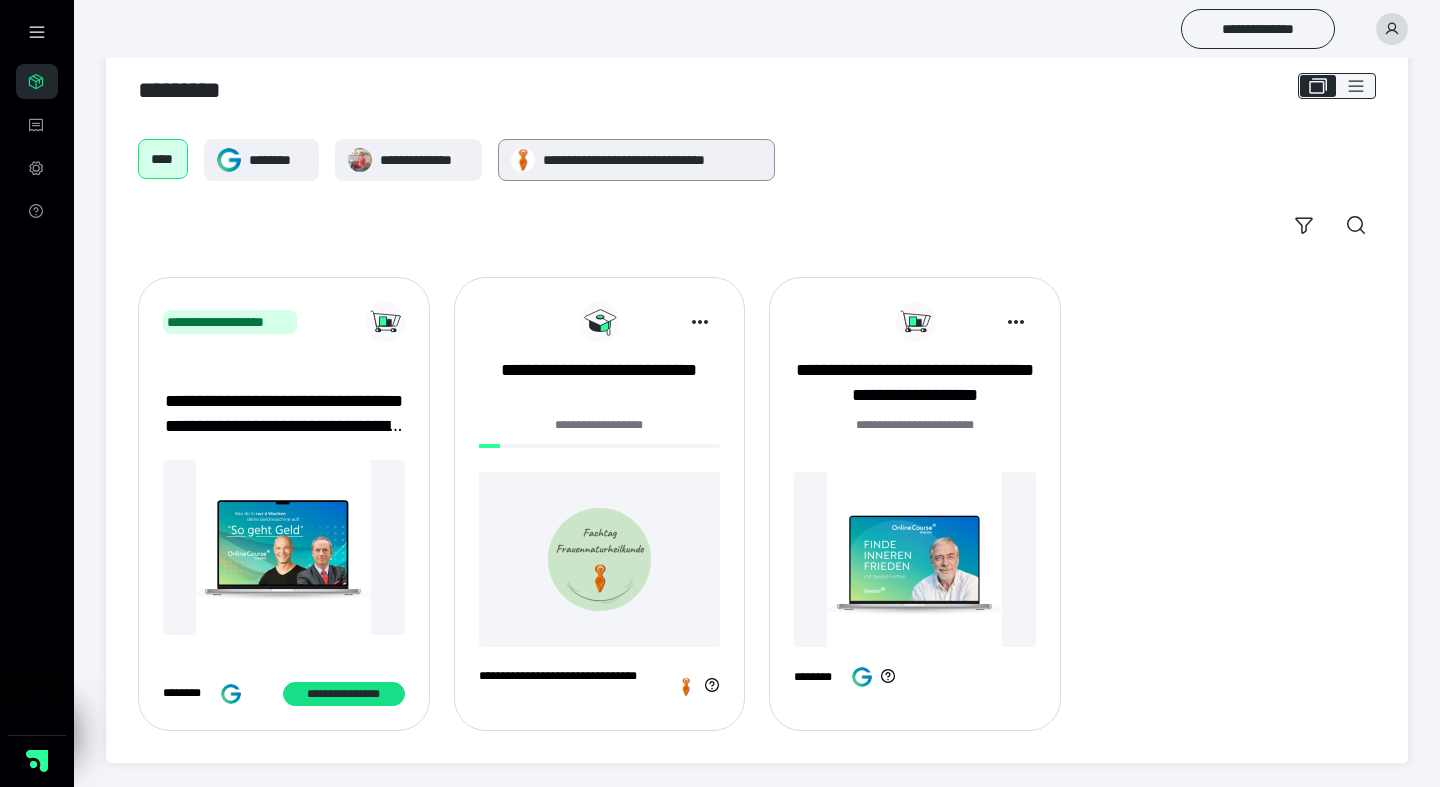 click on "**********" at bounding box center (653, 160) 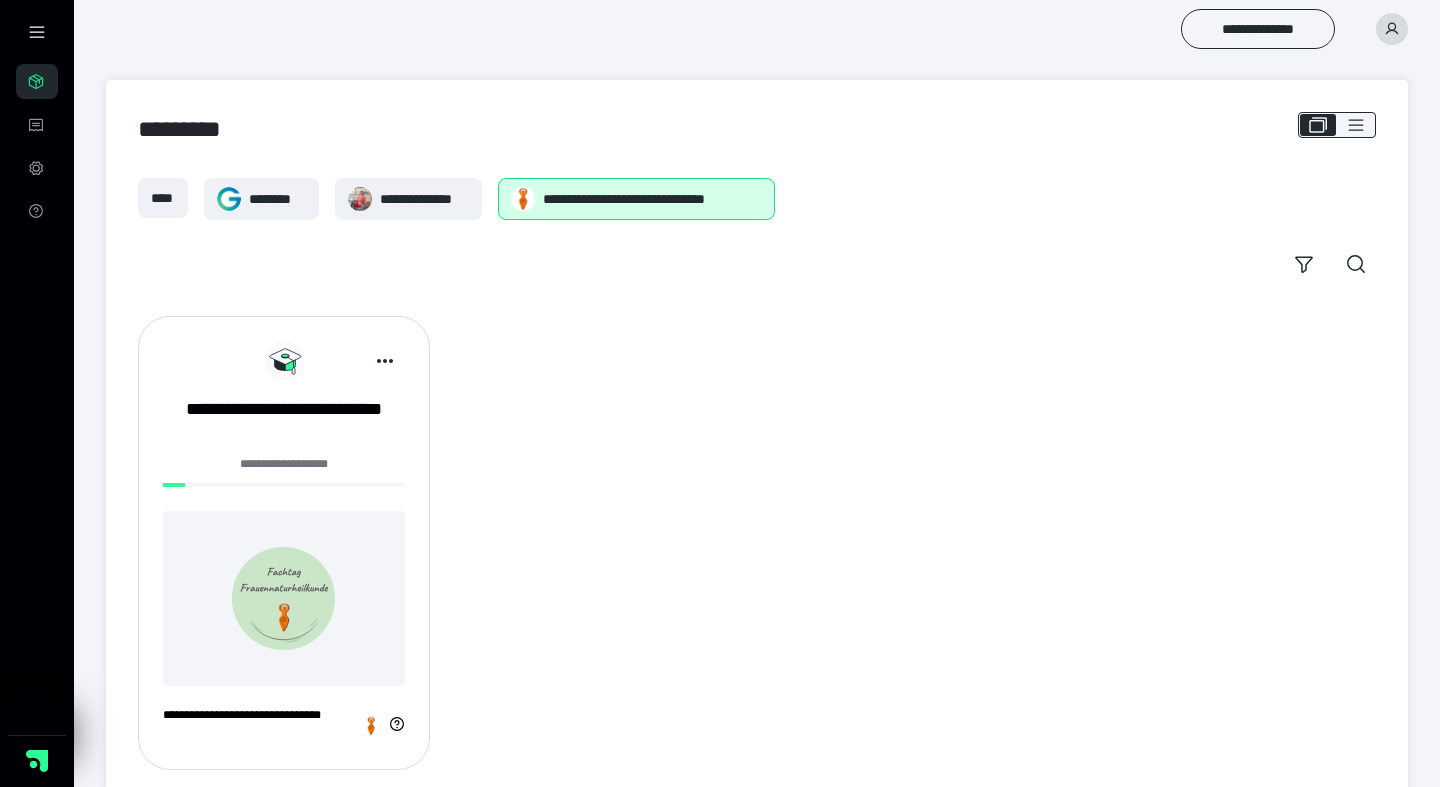 scroll, scrollTop: 39, scrollLeft: 0, axis: vertical 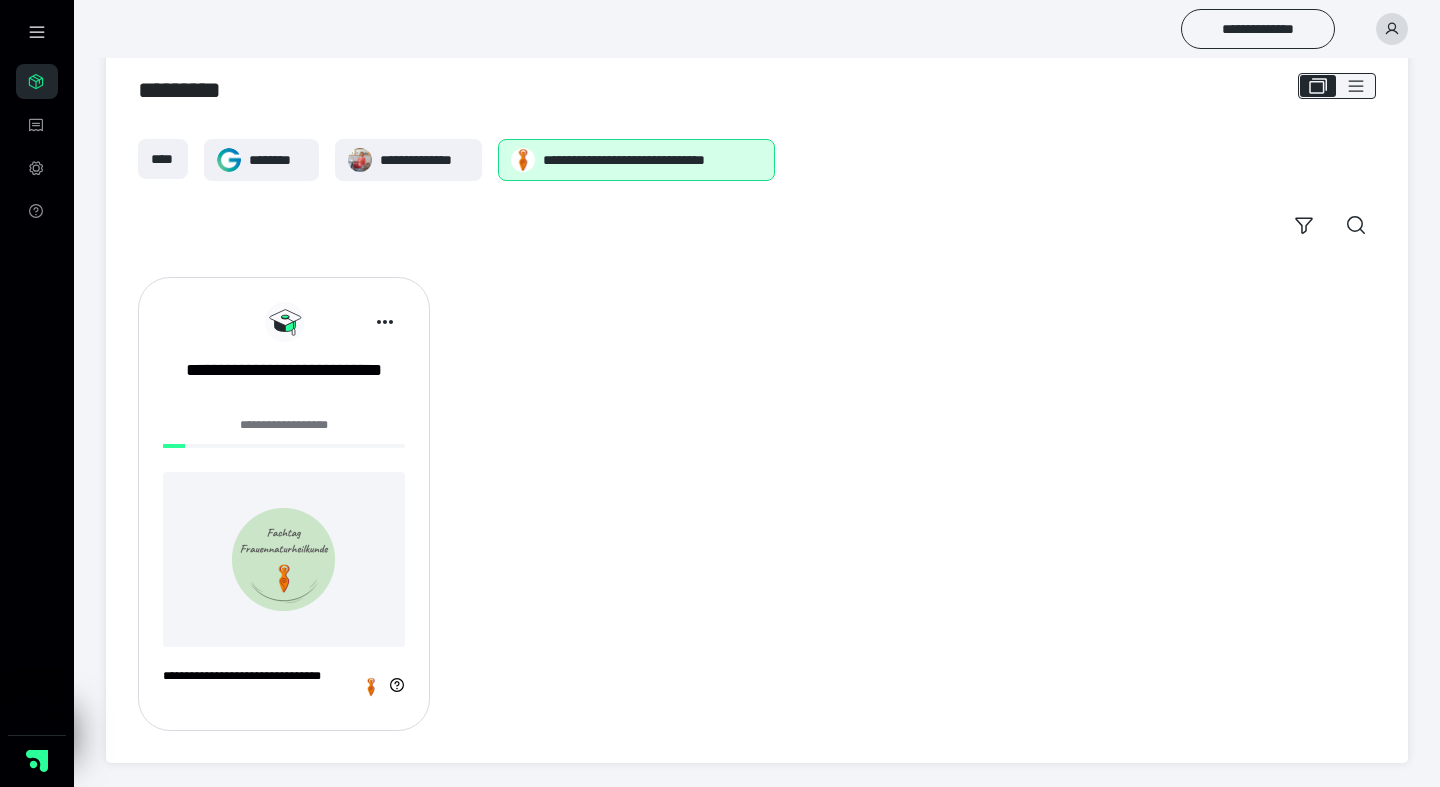 click at bounding box center (284, 559) 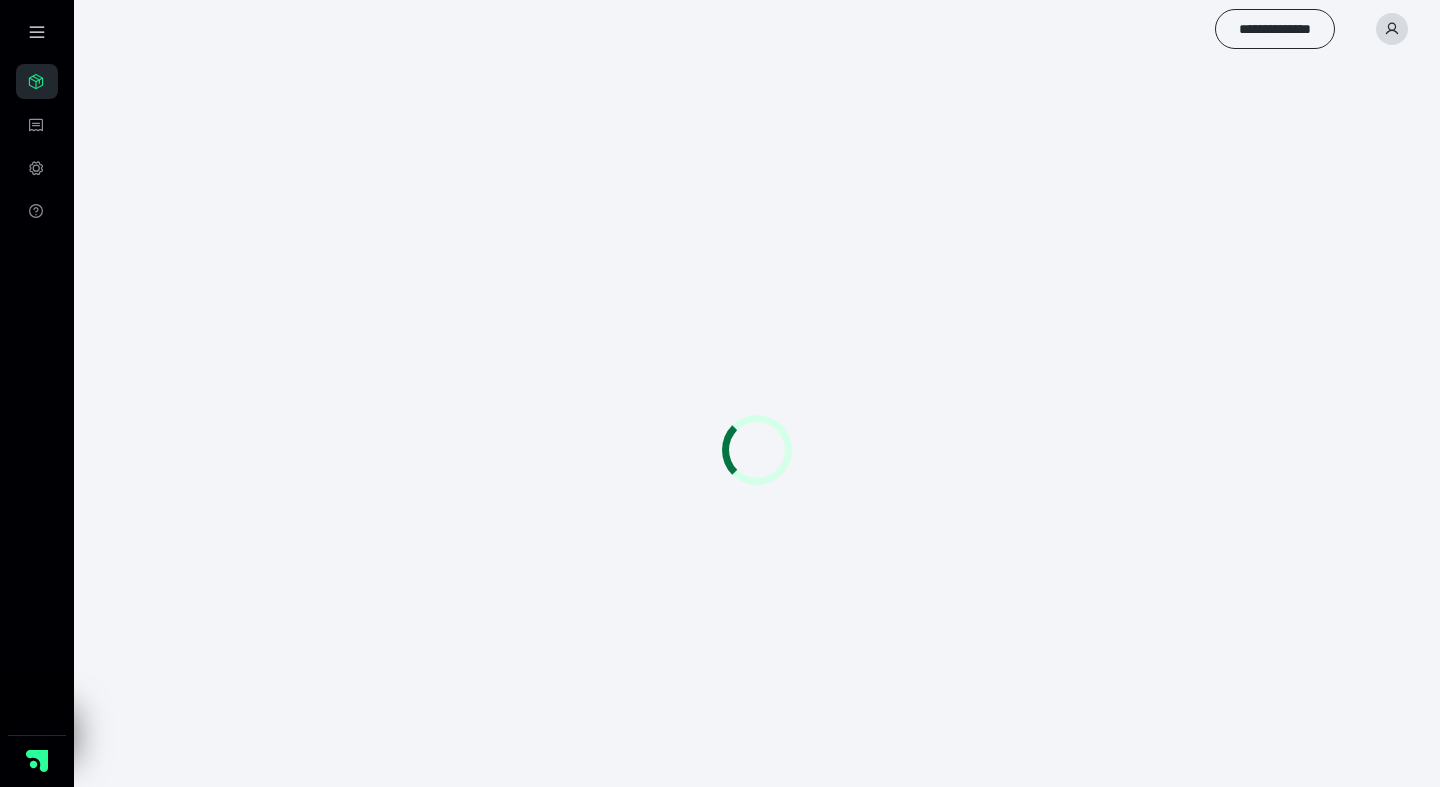 scroll, scrollTop: 0, scrollLeft: 0, axis: both 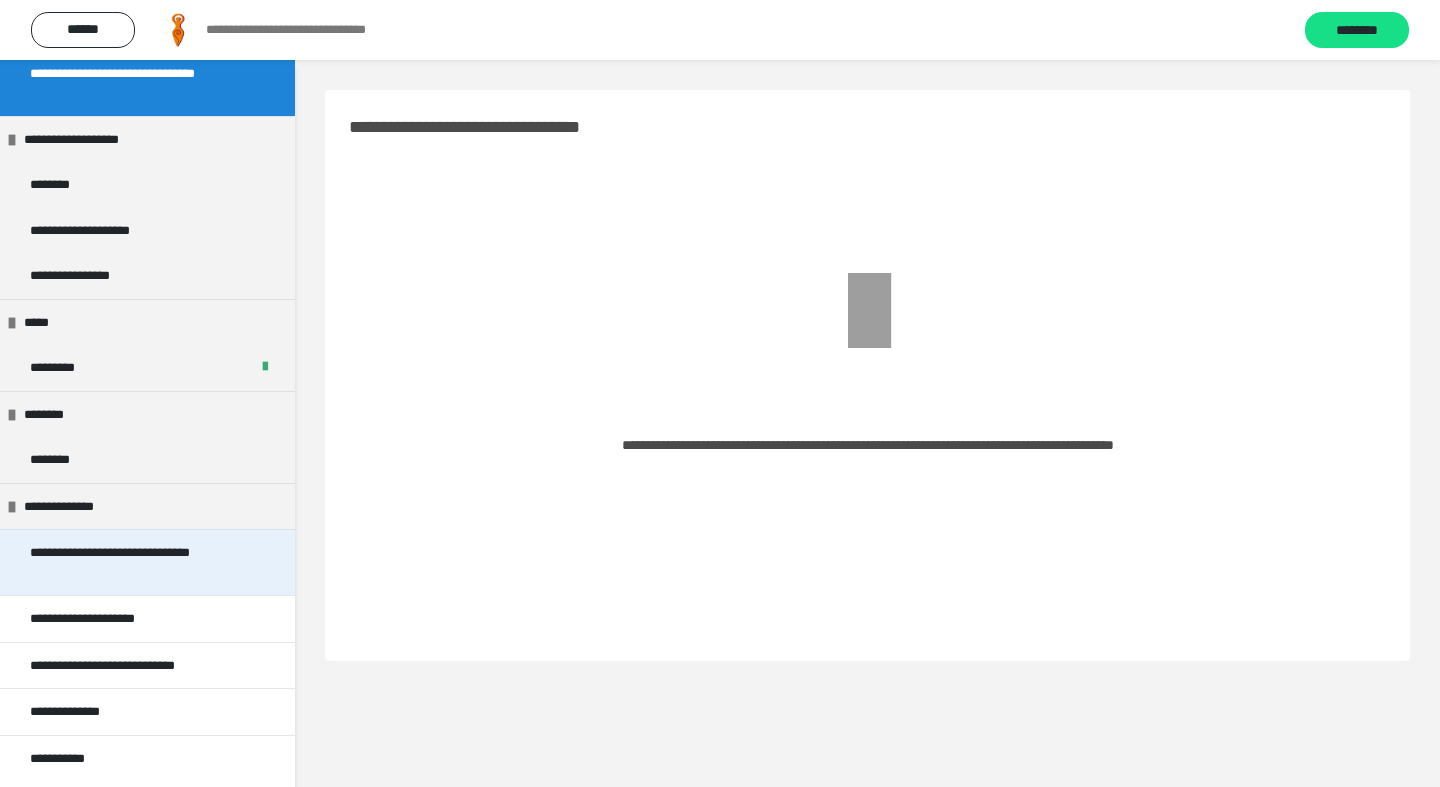 click on "**********" at bounding box center (139, 562) 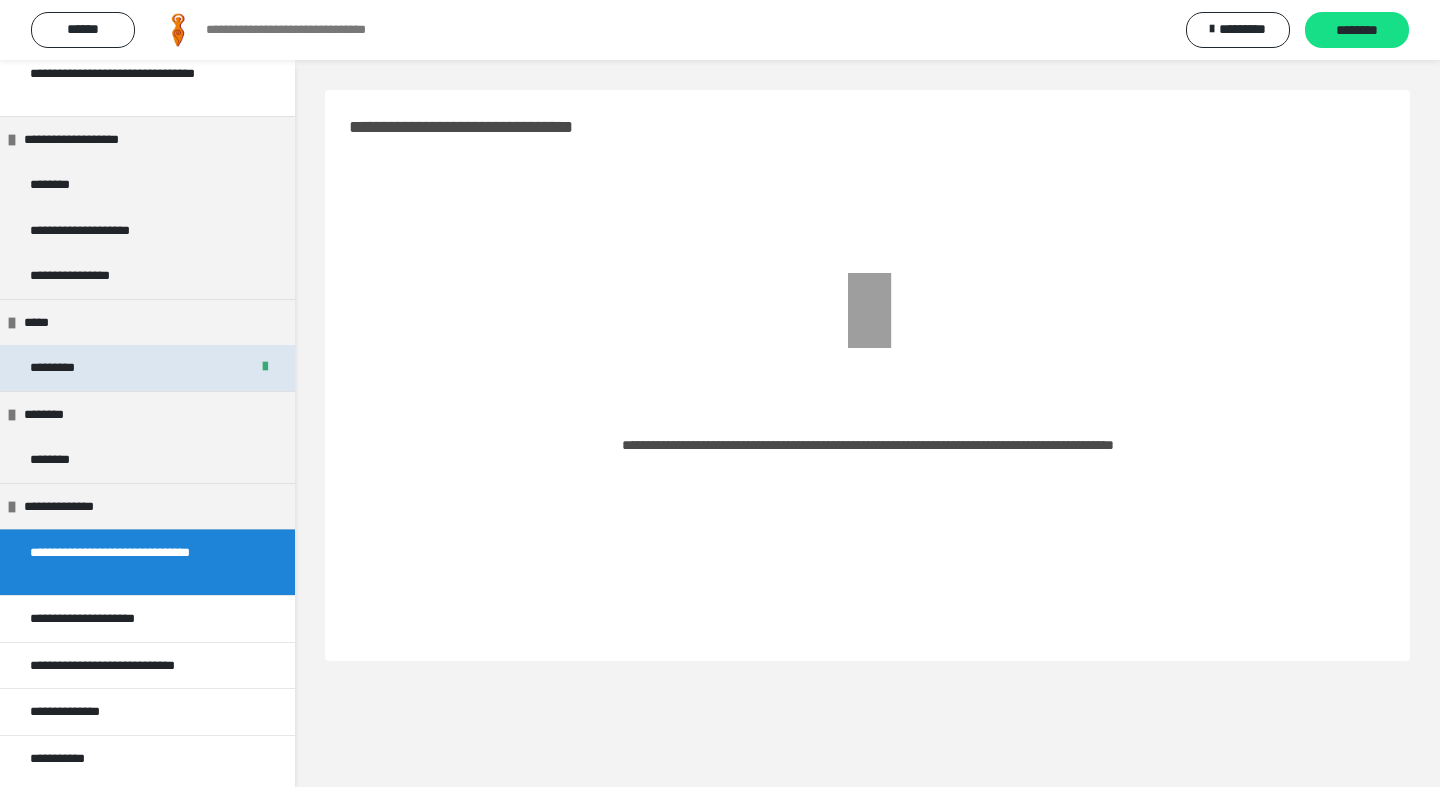 scroll, scrollTop: 60, scrollLeft: 0, axis: vertical 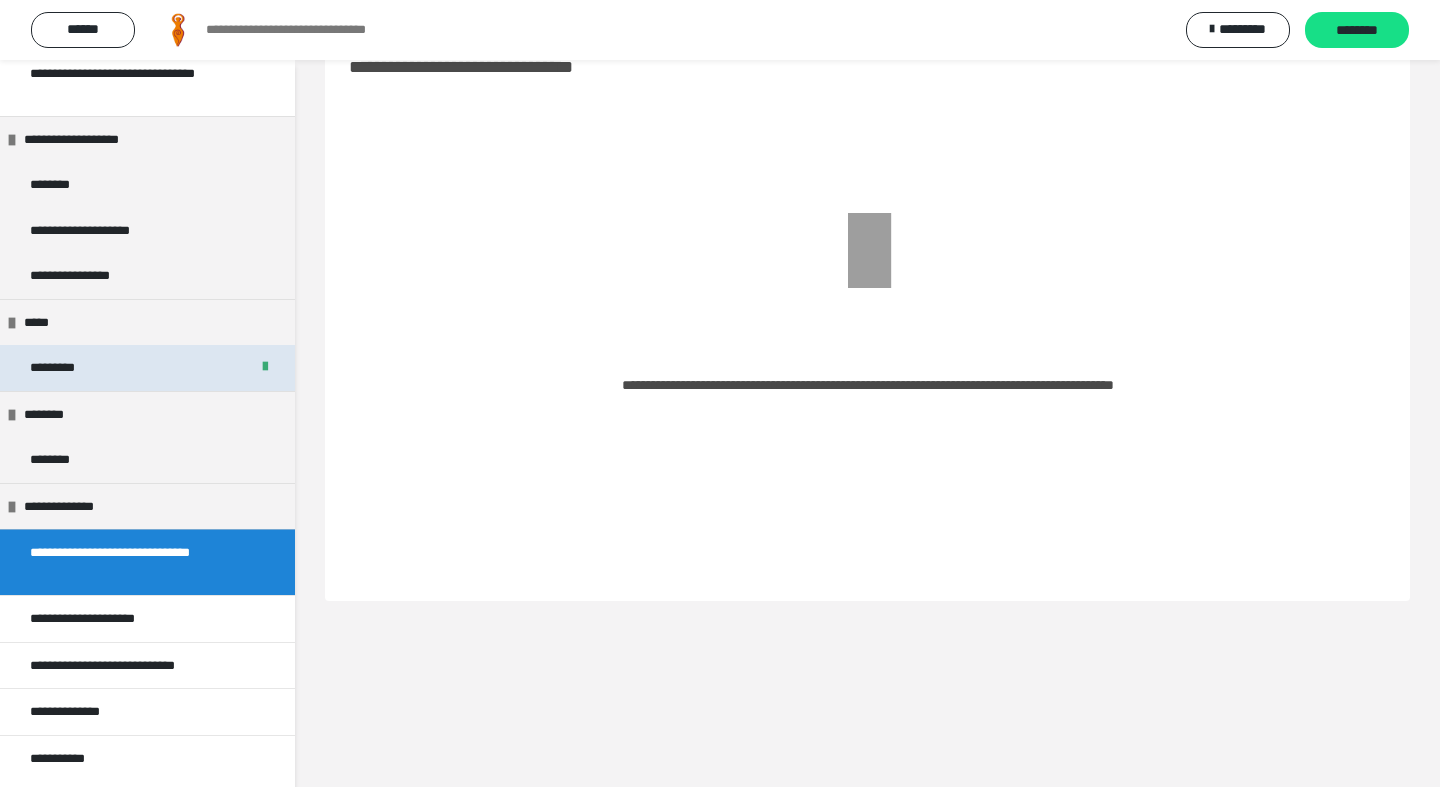 click on "*********" at bounding box center (64, 368) 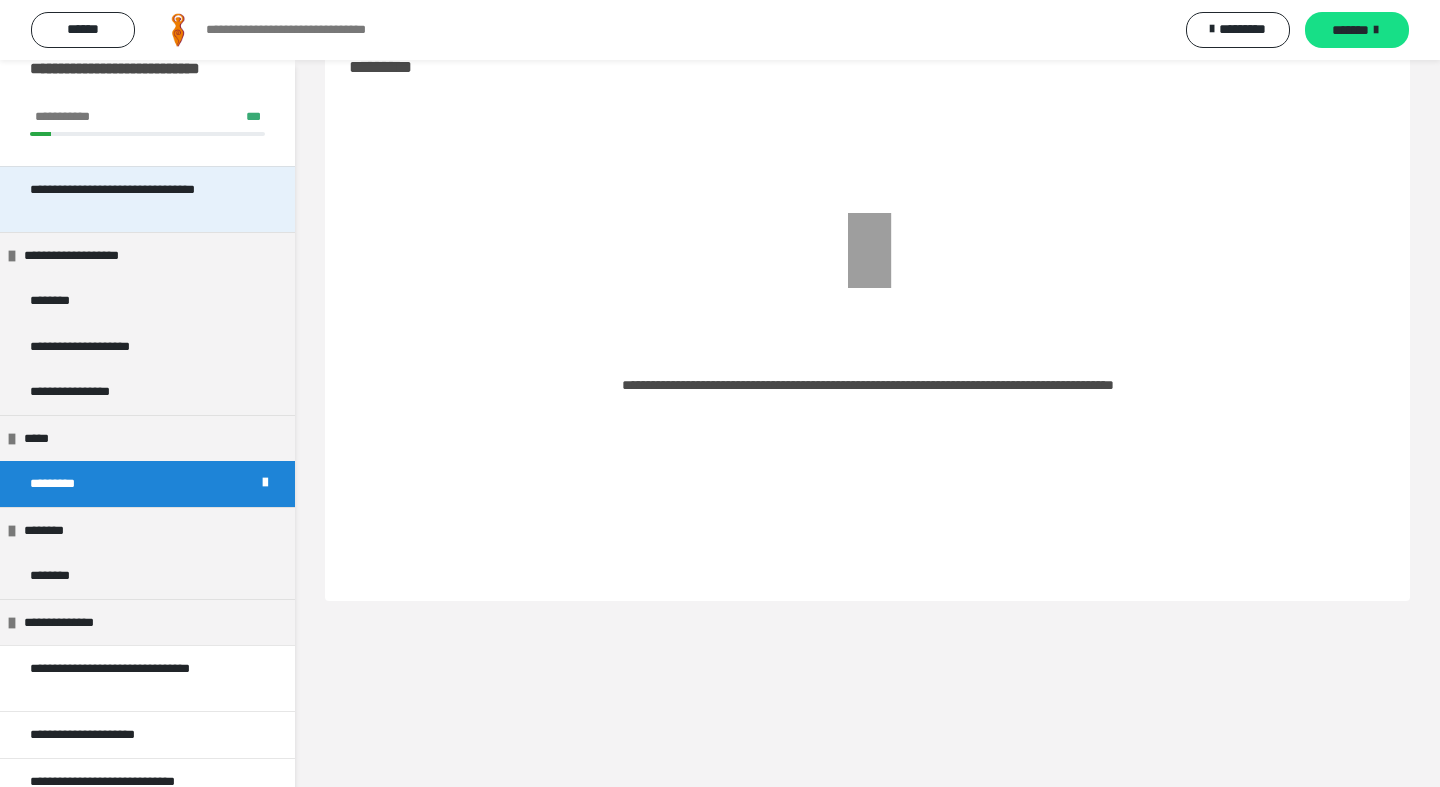 scroll, scrollTop: 0, scrollLeft: 0, axis: both 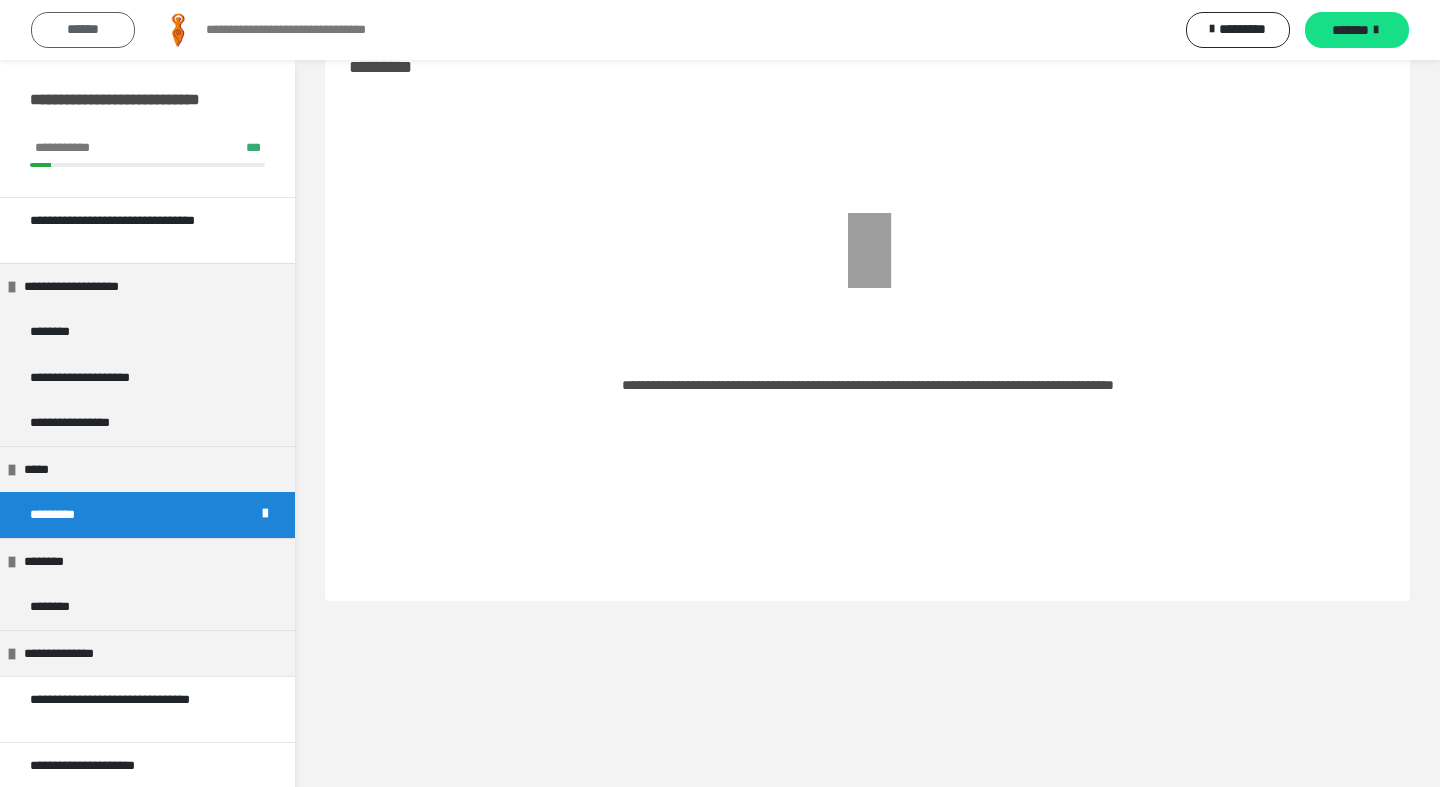 click on "******" at bounding box center [83, 30] 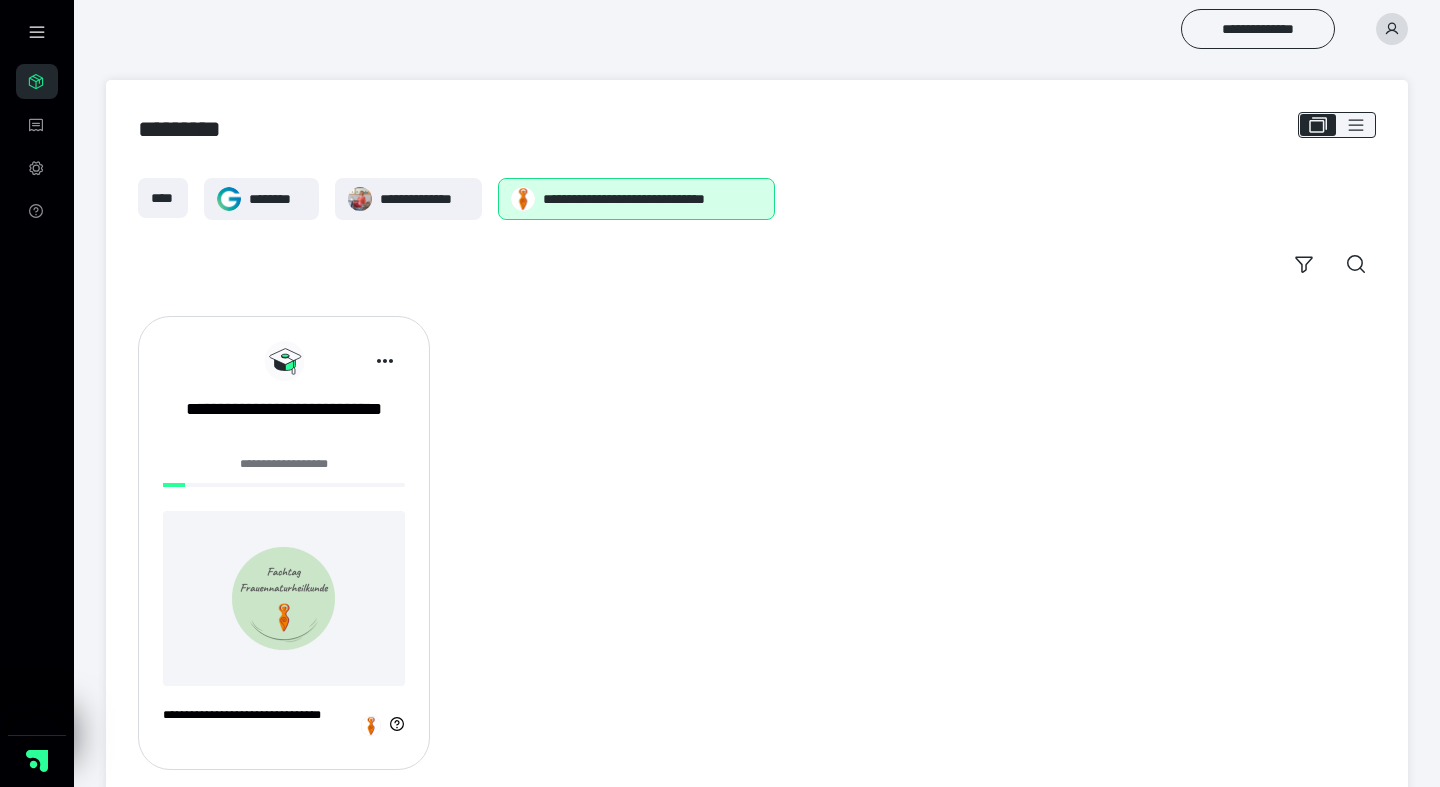 scroll, scrollTop: 39, scrollLeft: 0, axis: vertical 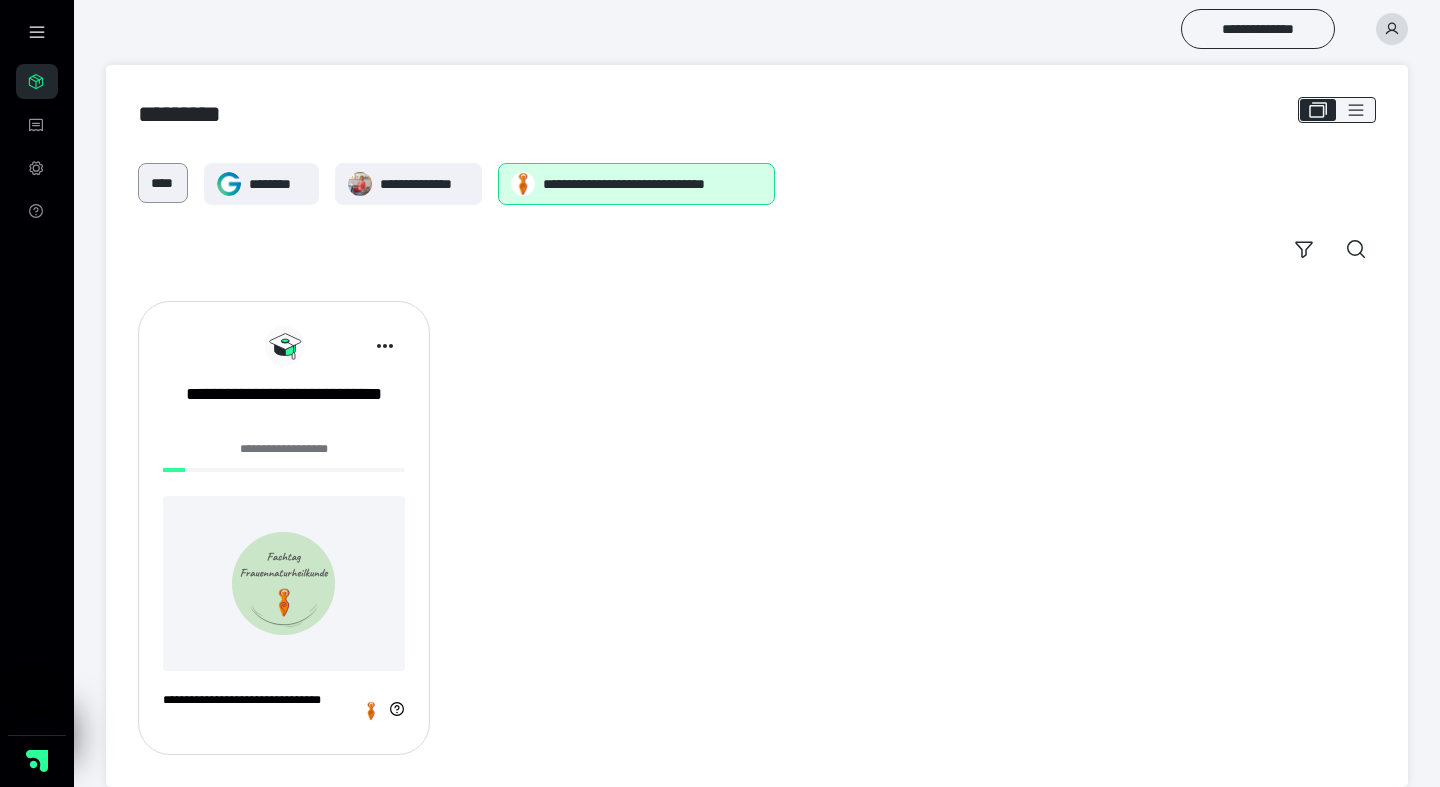 click on "****" at bounding box center [163, 183] 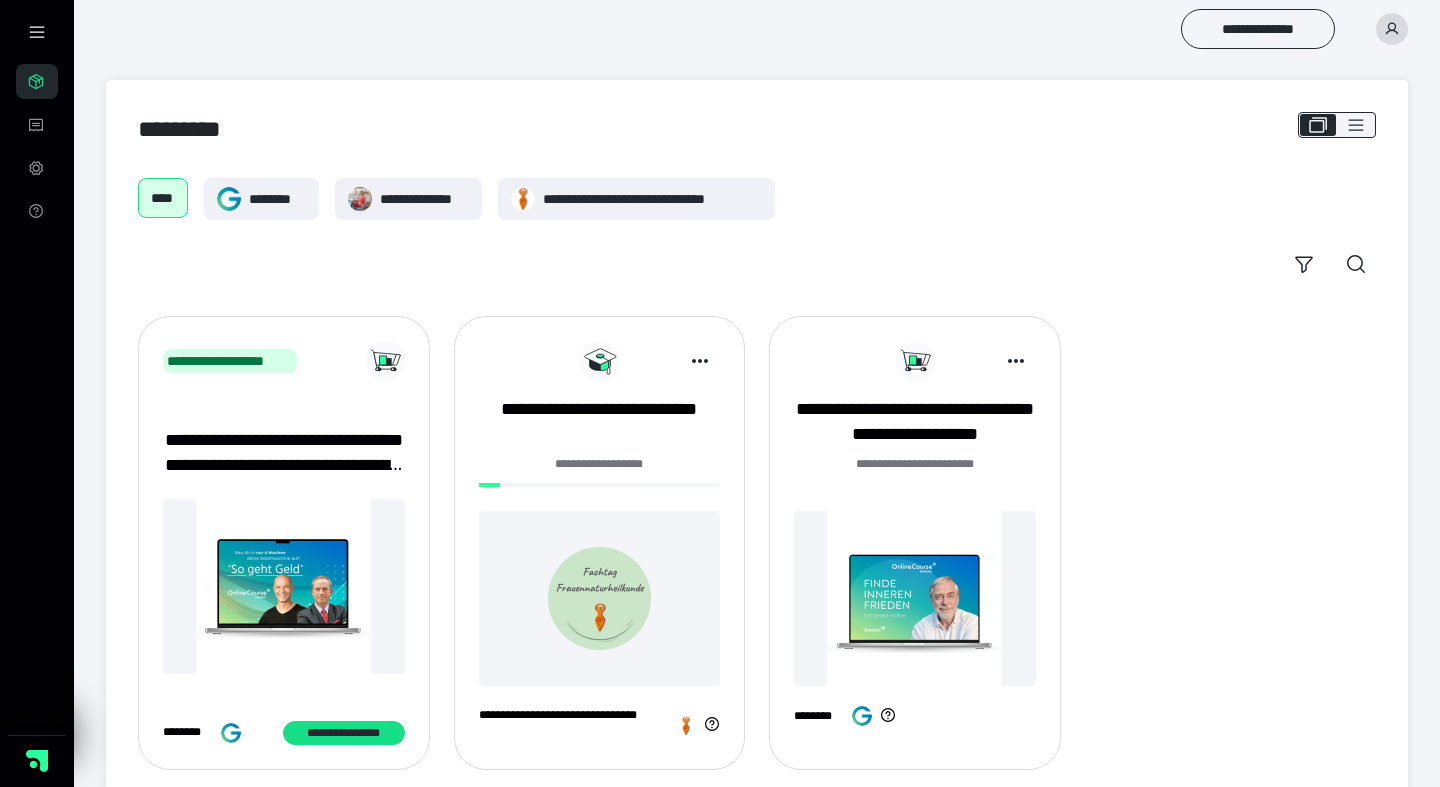 scroll, scrollTop: 39, scrollLeft: 0, axis: vertical 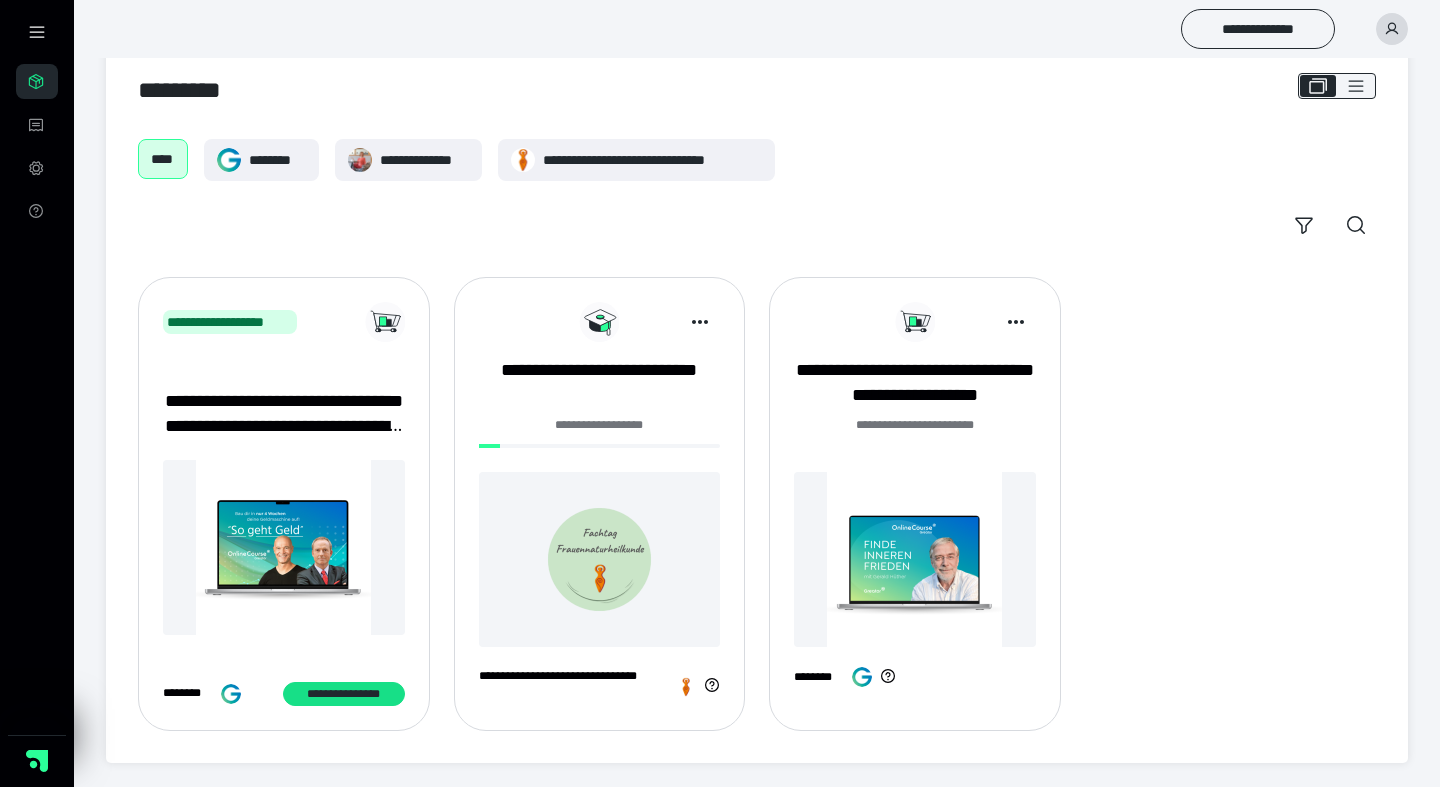 click on "****" at bounding box center [163, 159] 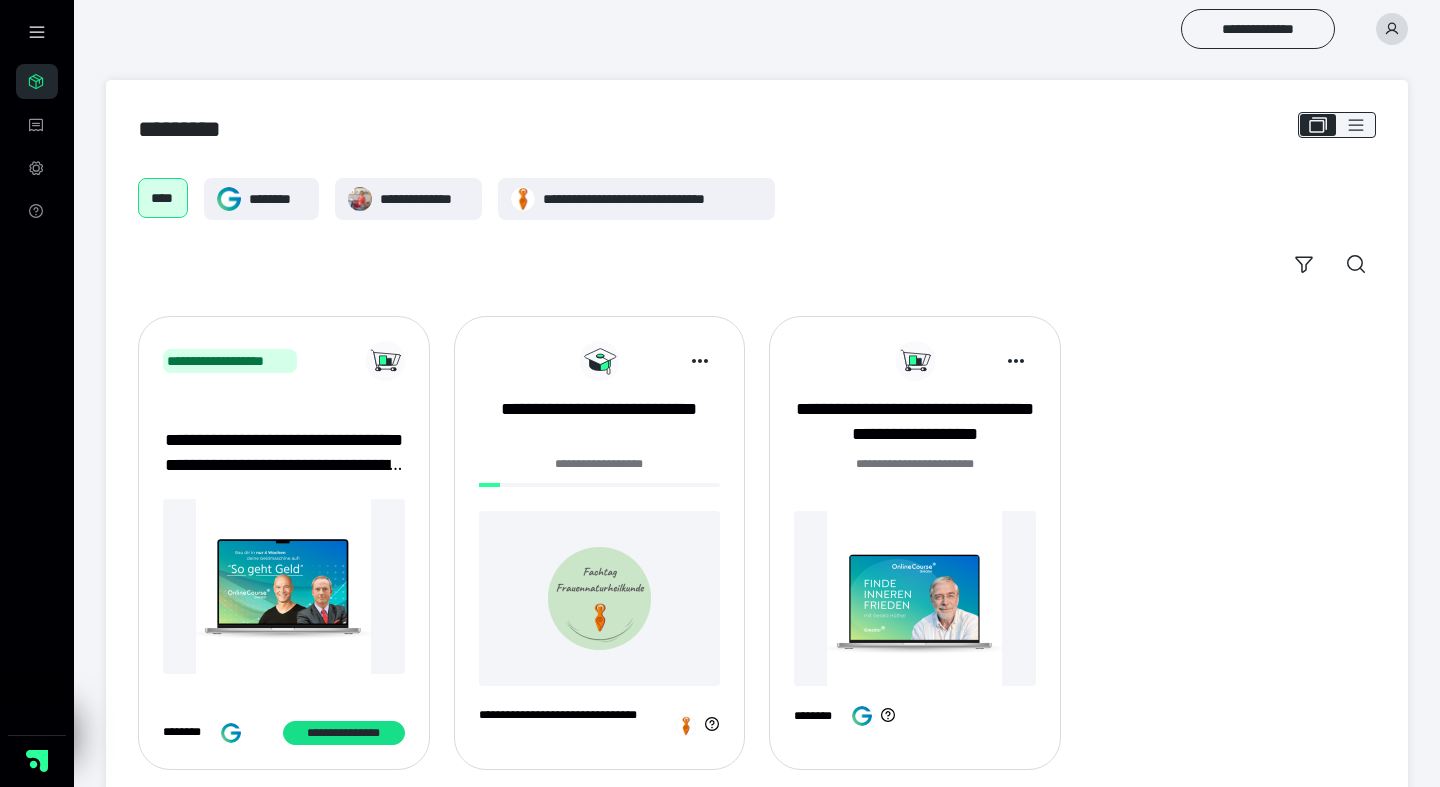 scroll, scrollTop: 39, scrollLeft: 0, axis: vertical 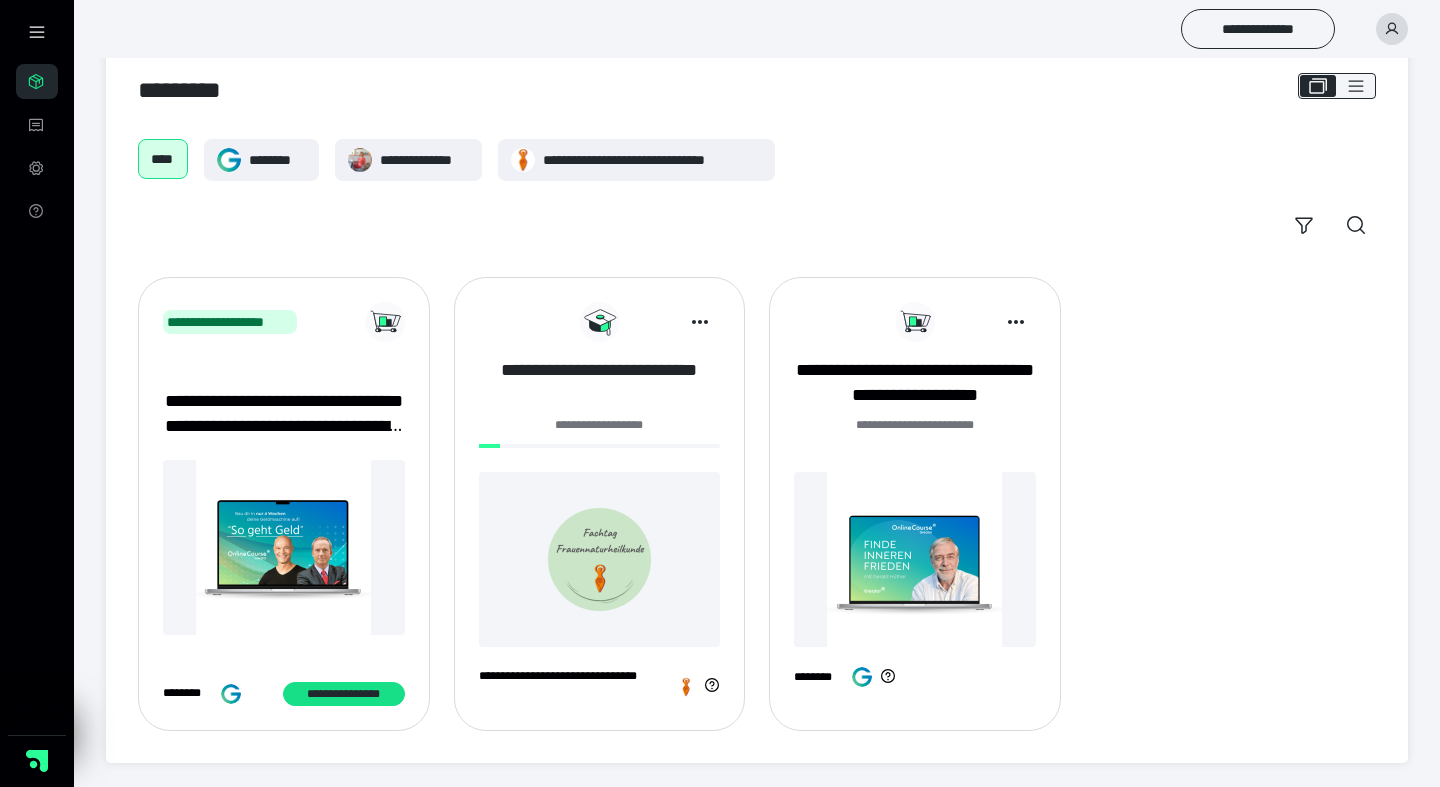 click on "**********" at bounding box center (600, 383) 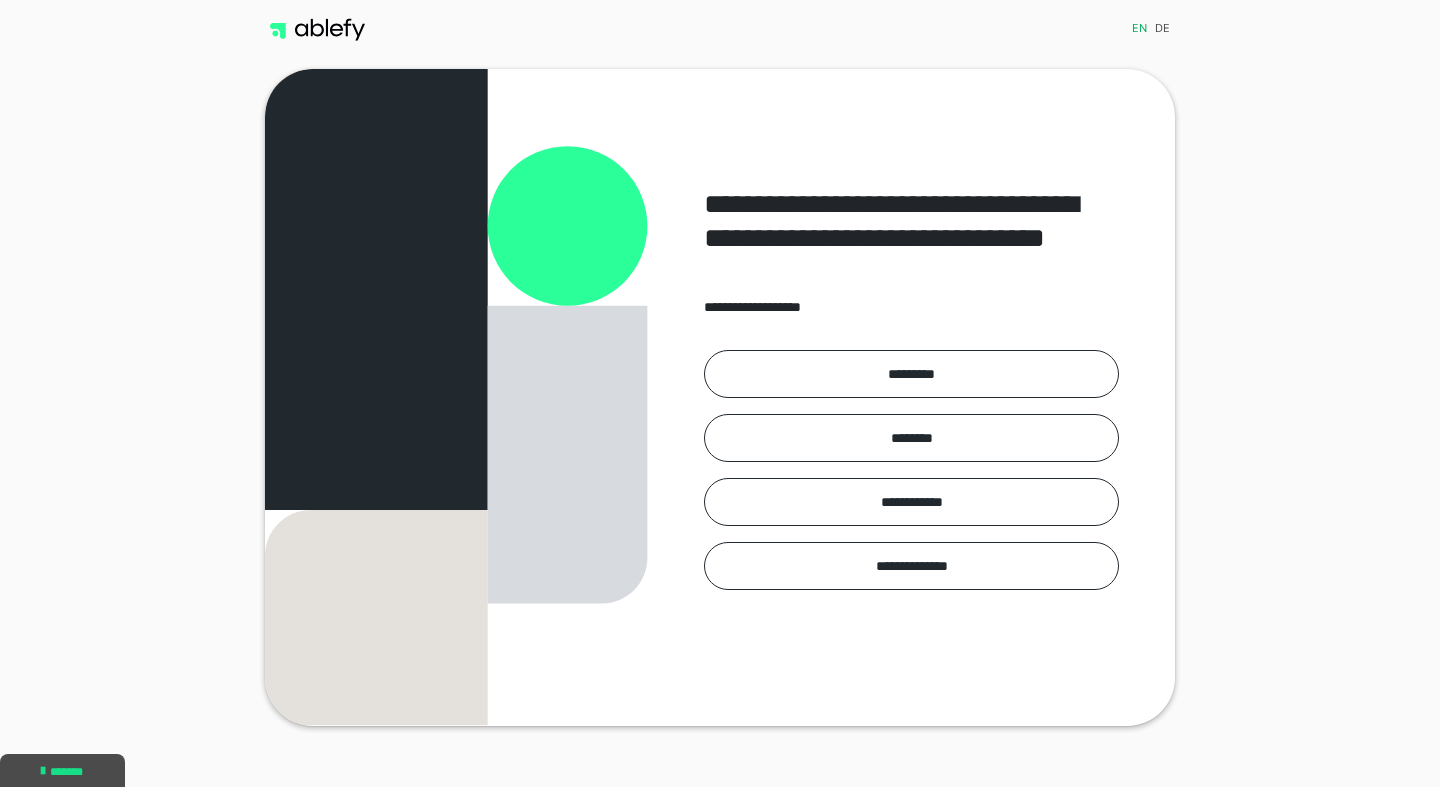scroll, scrollTop: 0, scrollLeft: 0, axis: both 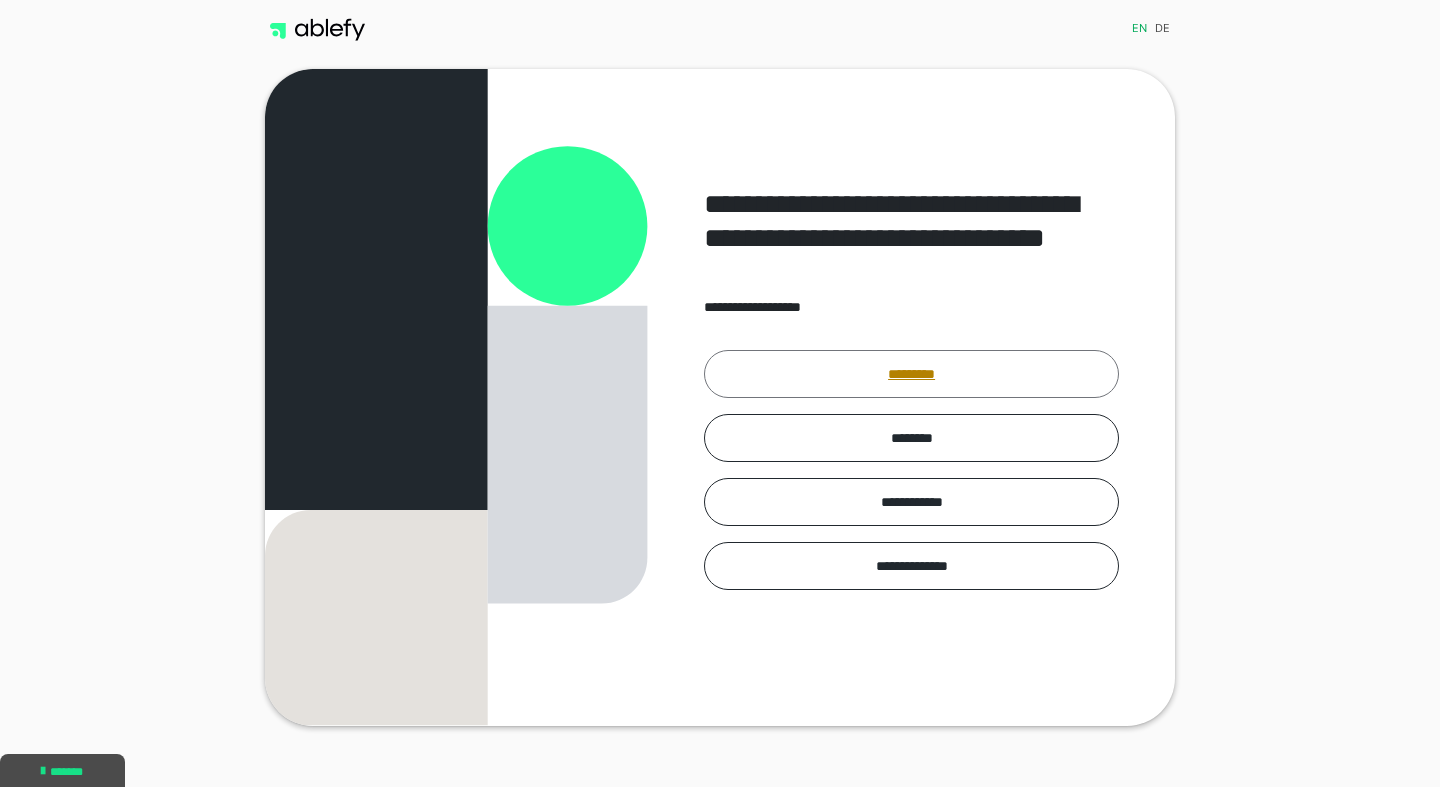 click on "*********" at bounding box center (911, 374) 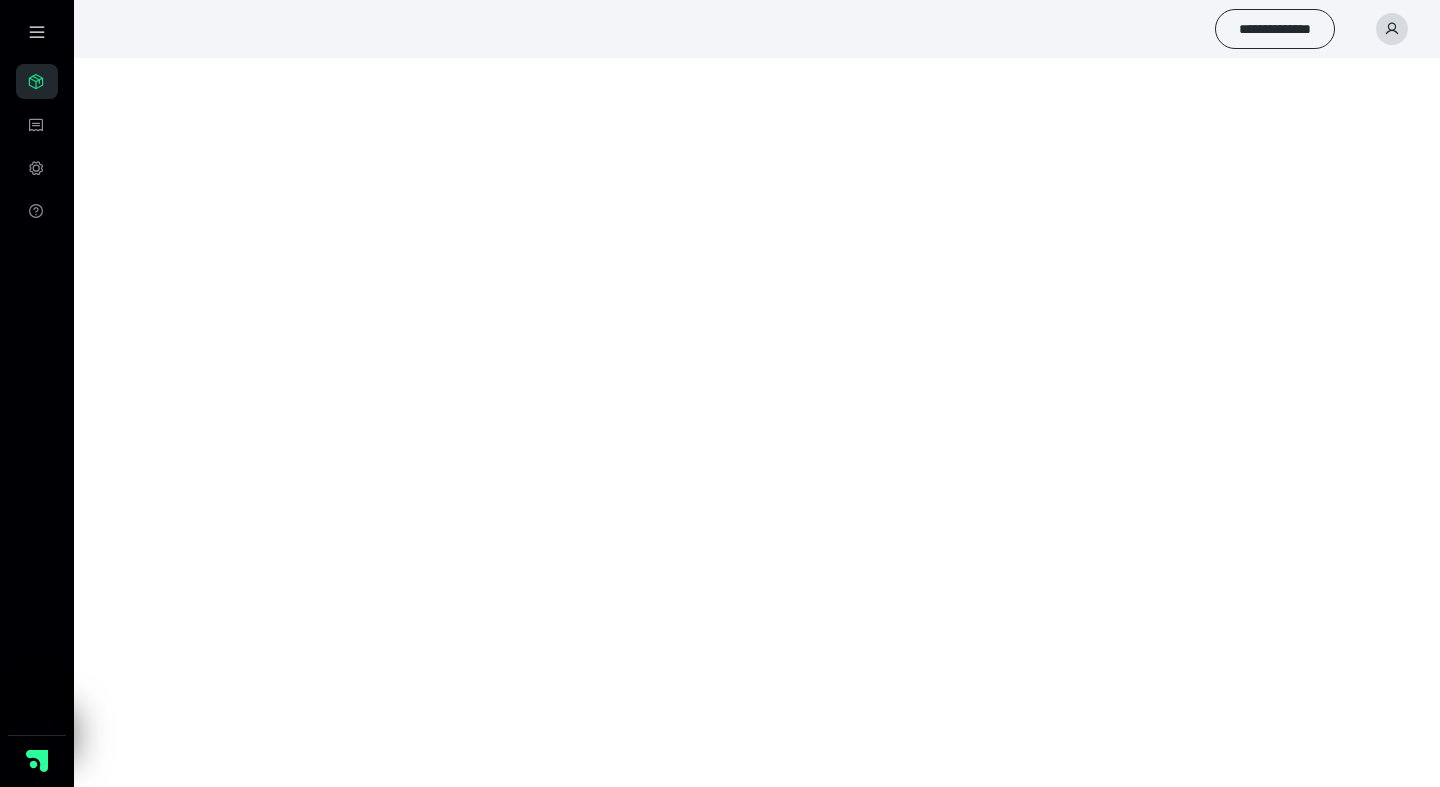 scroll, scrollTop: 0, scrollLeft: 0, axis: both 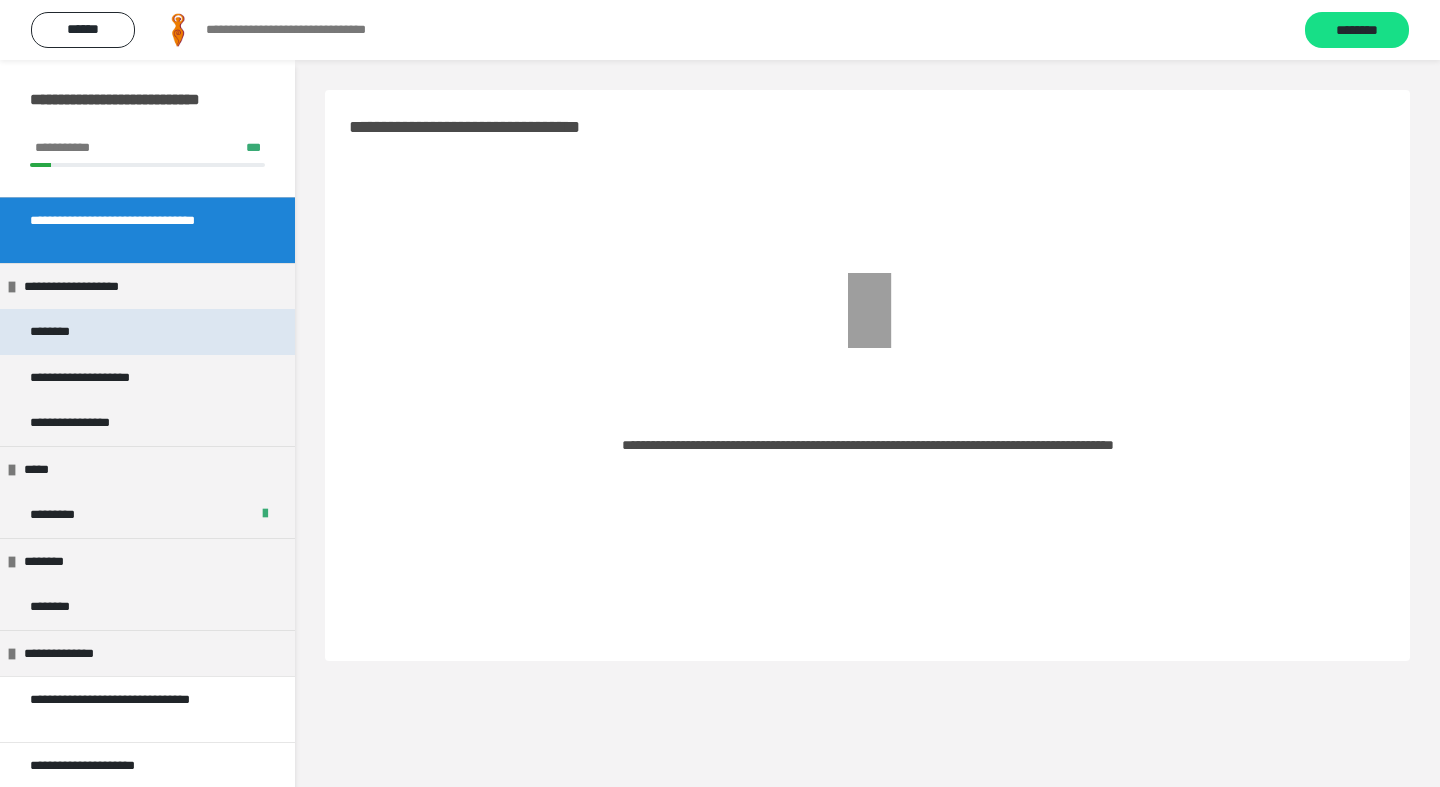 click on "********" at bounding box center [147, 332] 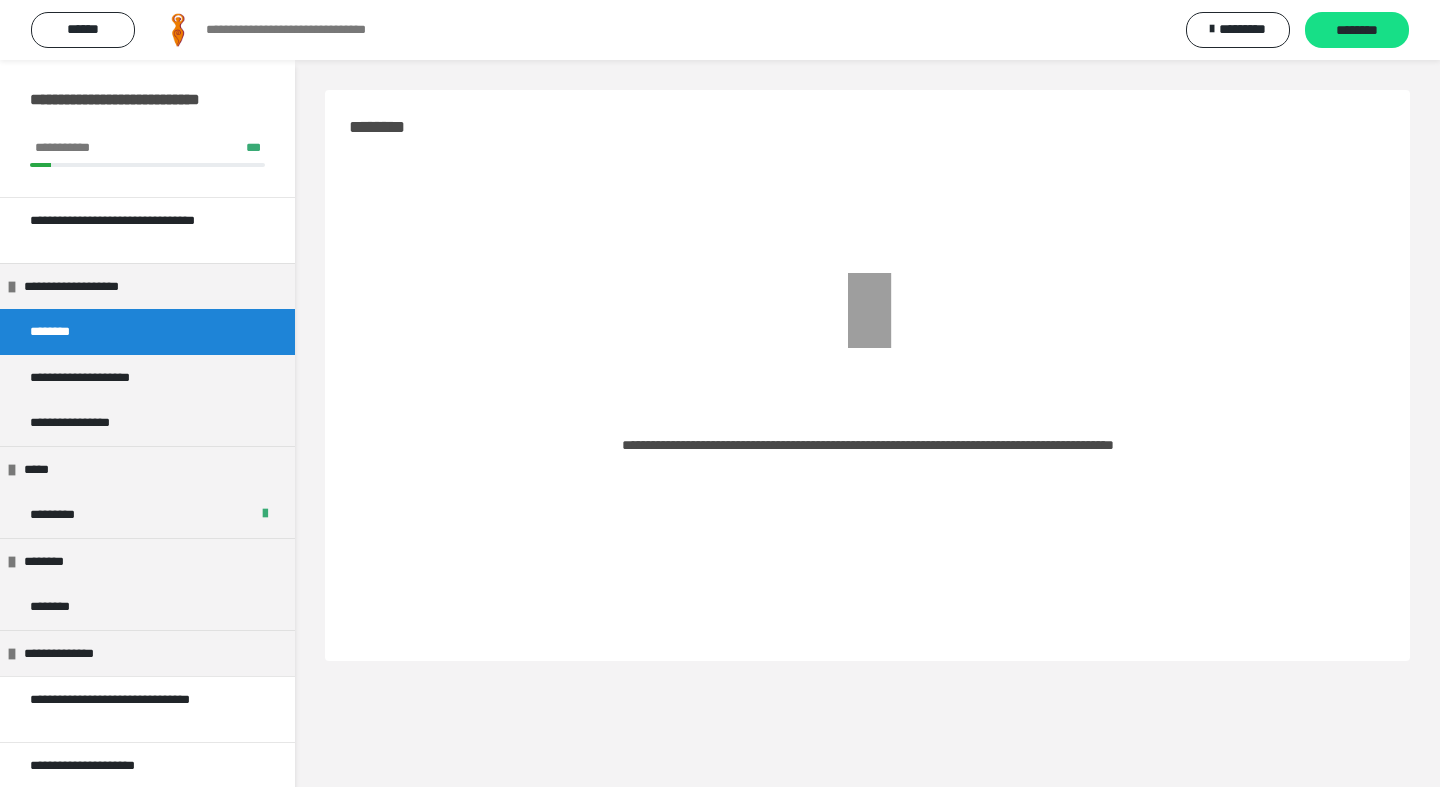 click on "********" at bounding box center [147, 332] 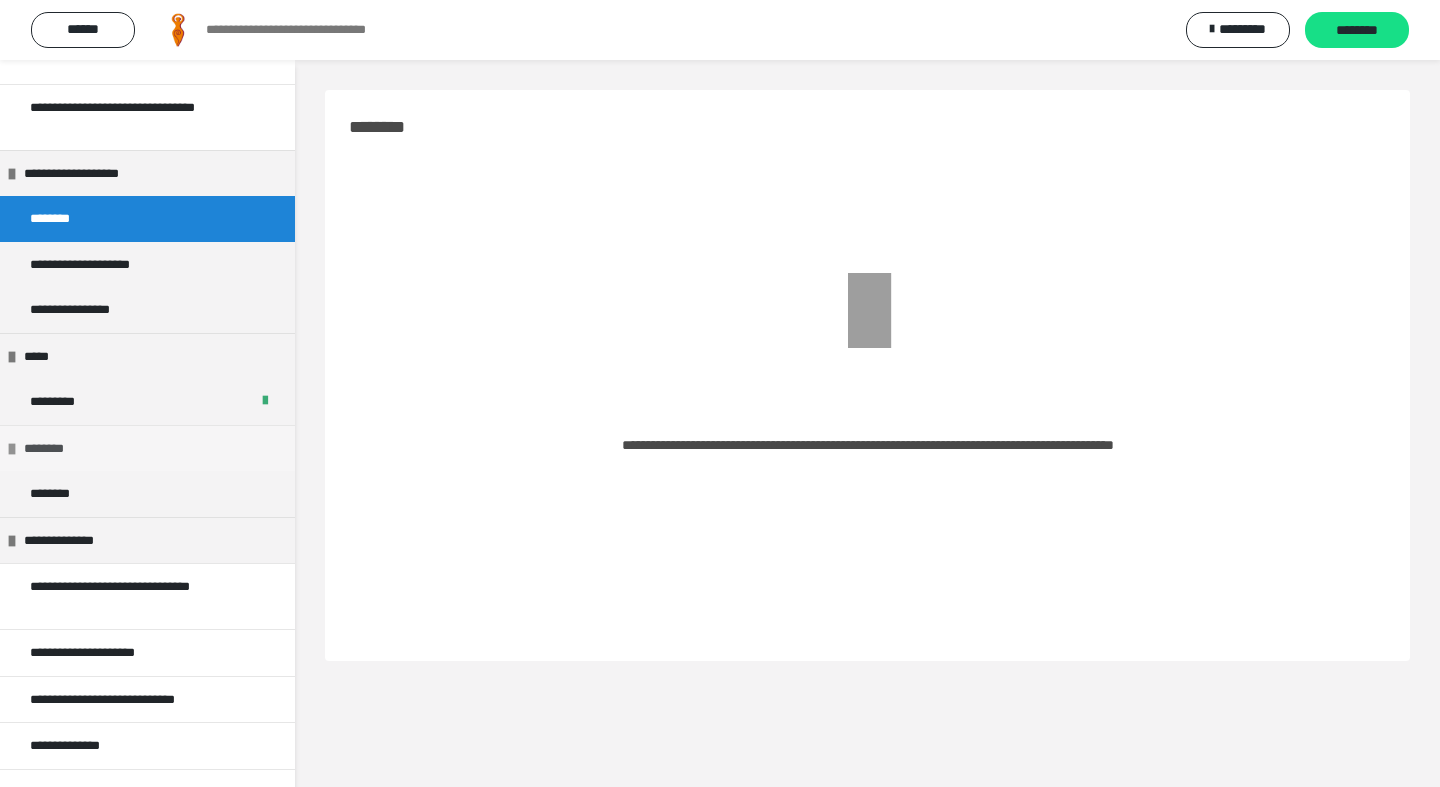 scroll, scrollTop: 117, scrollLeft: 0, axis: vertical 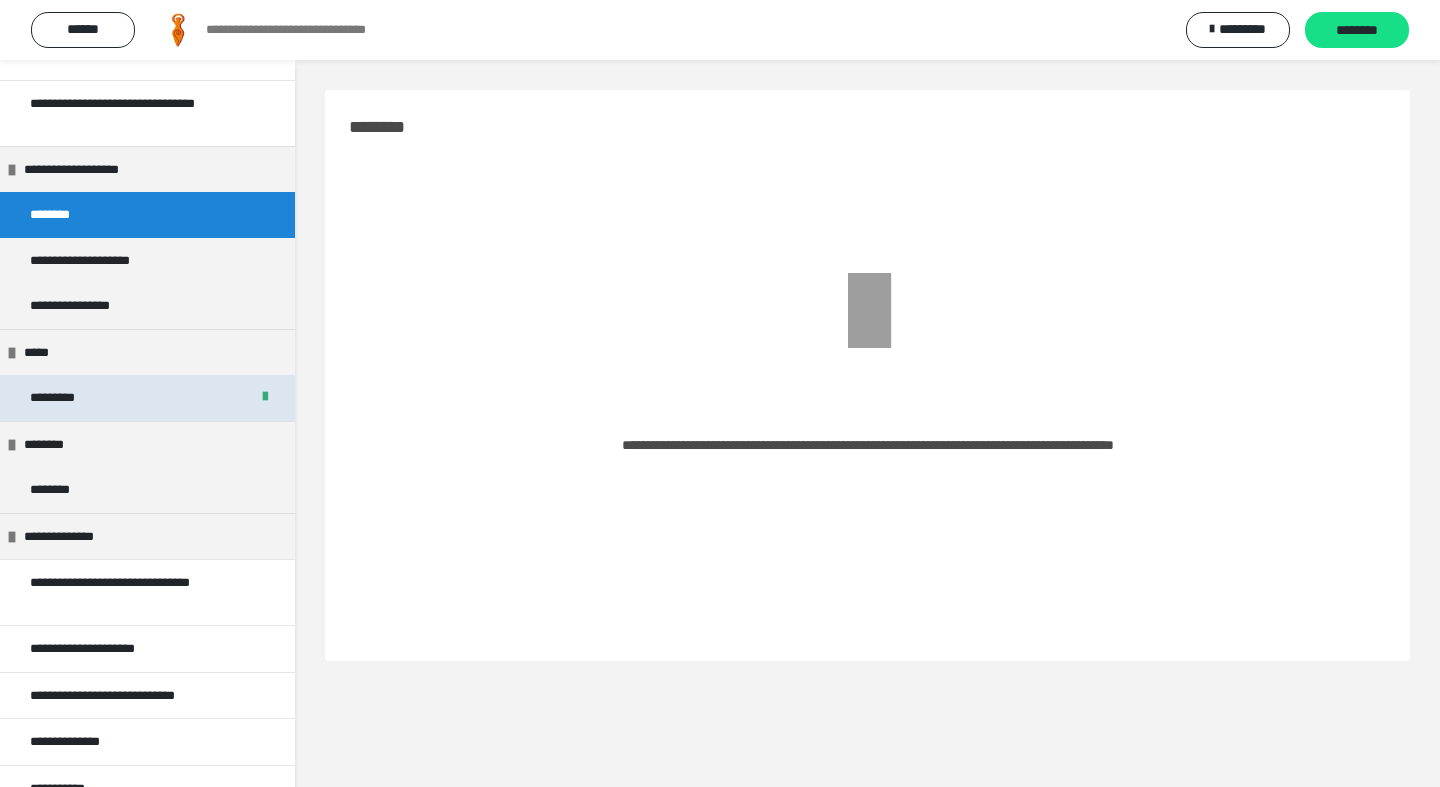 click on "*********" at bounding box center [64, 398] 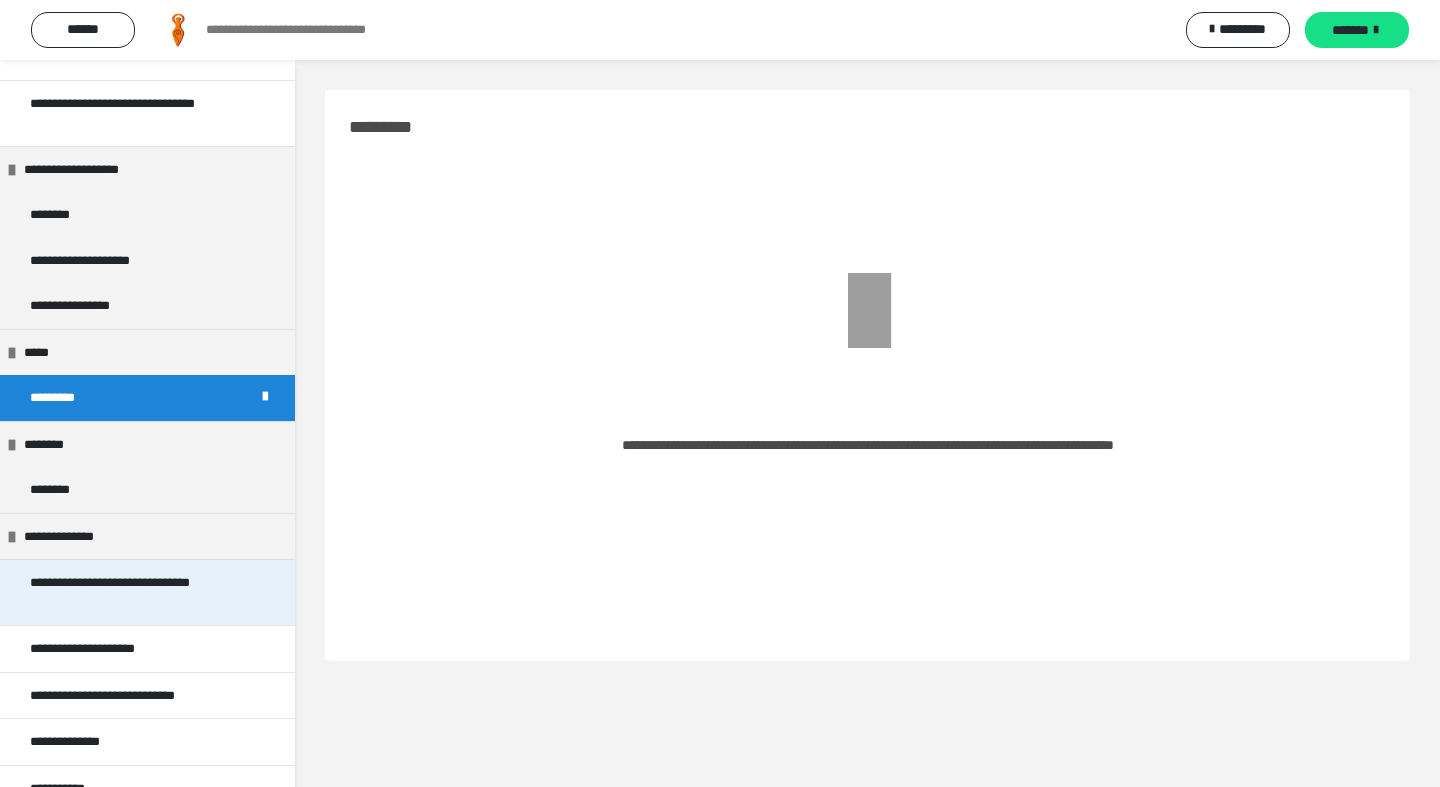scroll, scrollTop: 147, scrollLeft: 0, axis: vertical 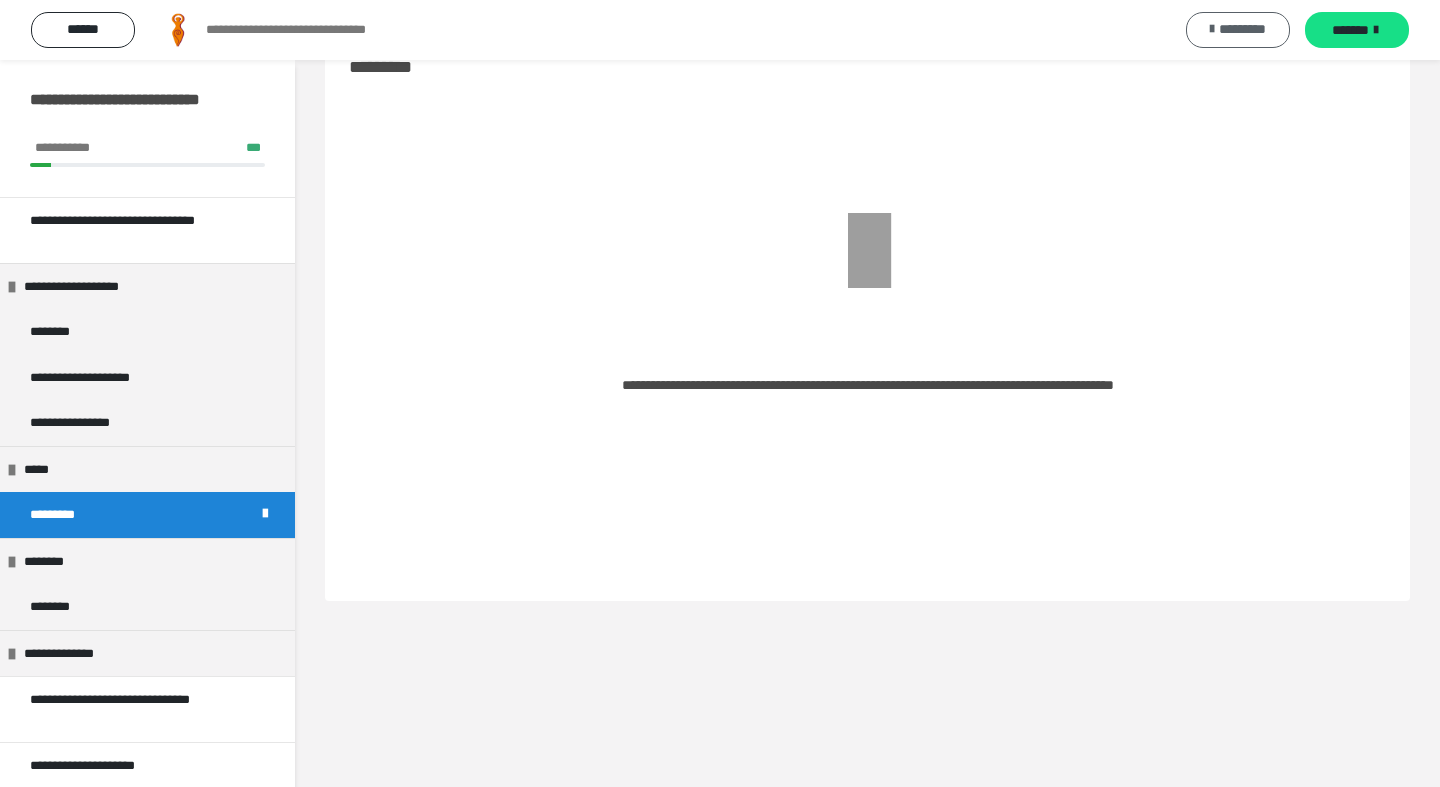 click on "*********" at bounding box center (1242, 29) 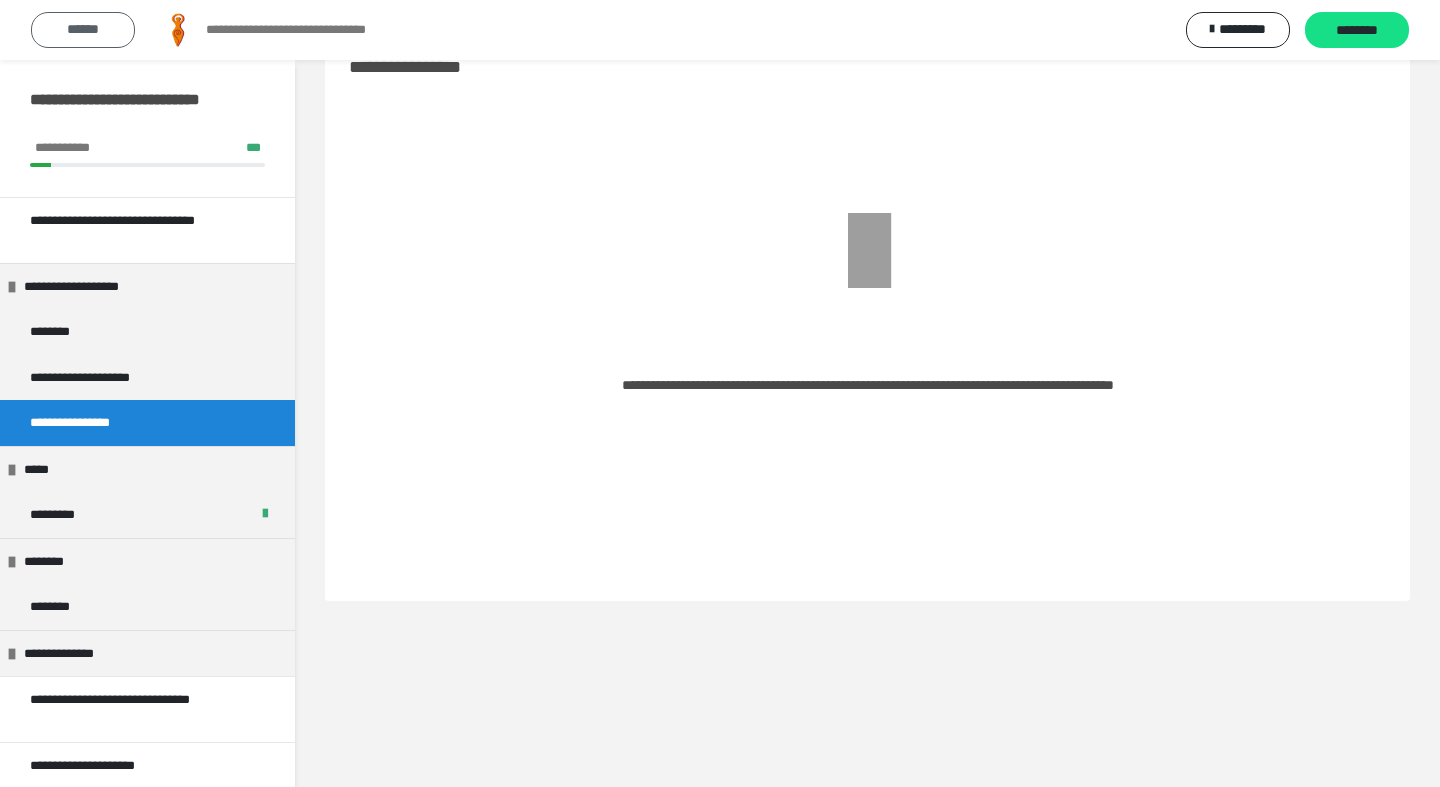 click on "******" at bounding box center [83, 30] 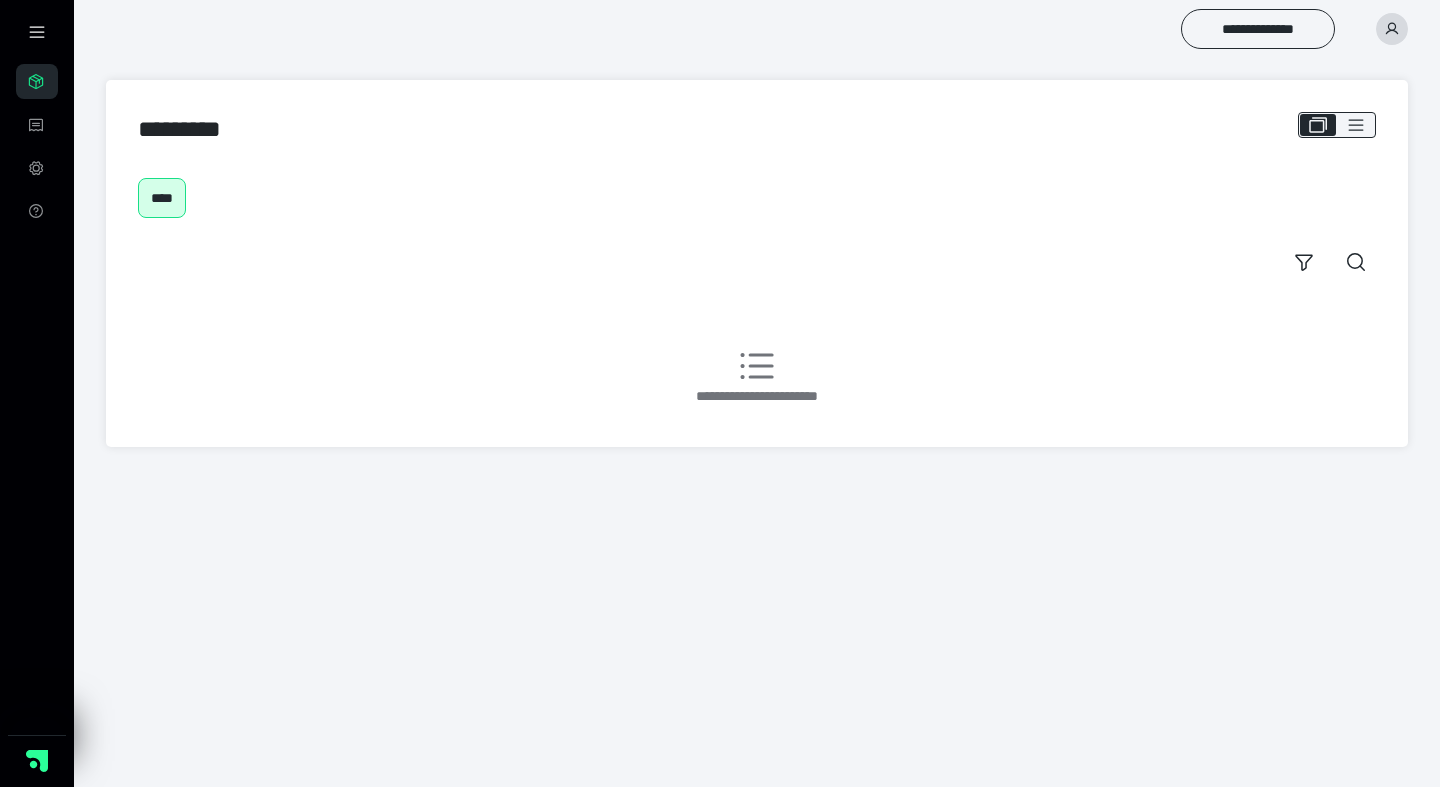 scroll, scrollTop: 0, scrollLeft: 0, axis: both 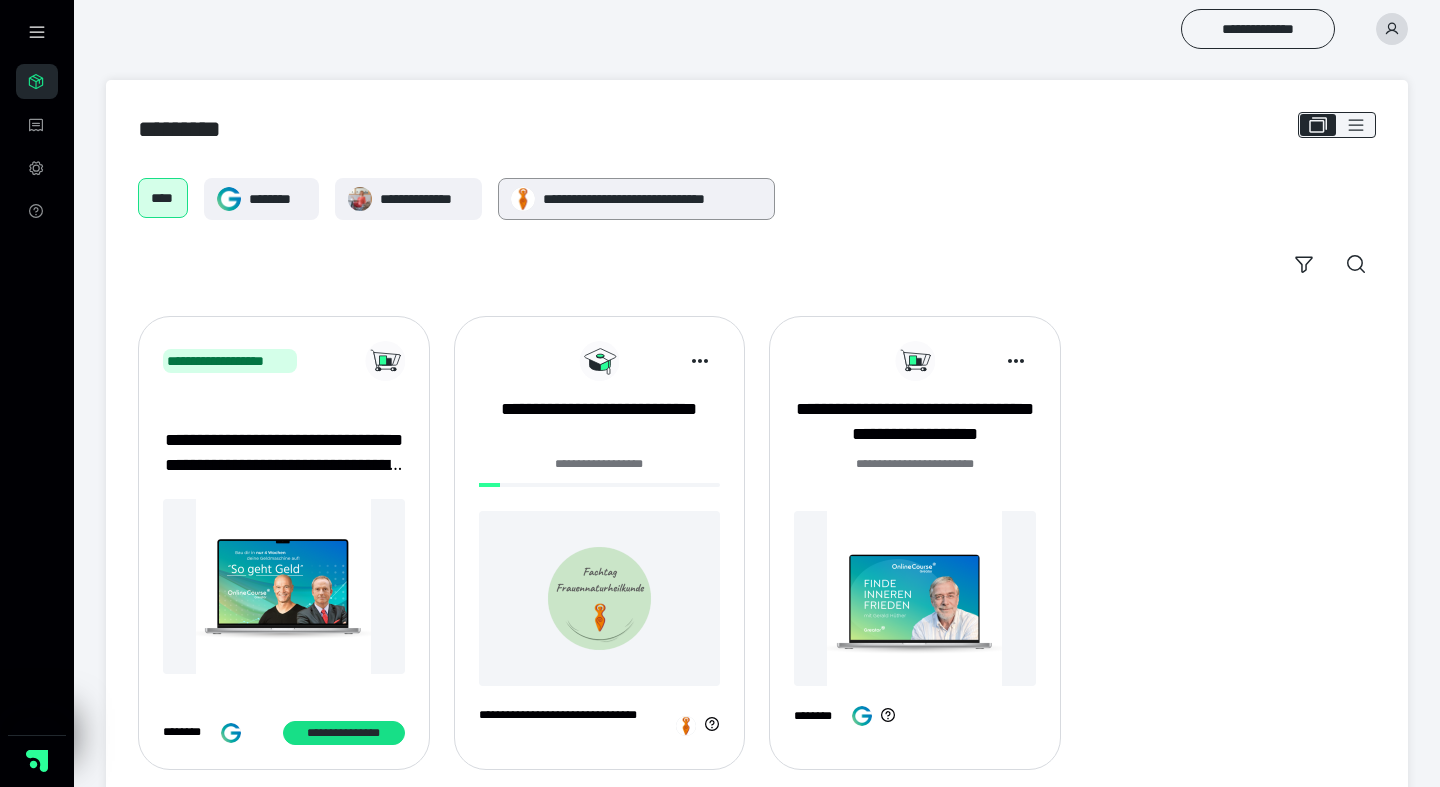 click on "**********" at bounding box center (637, 199) 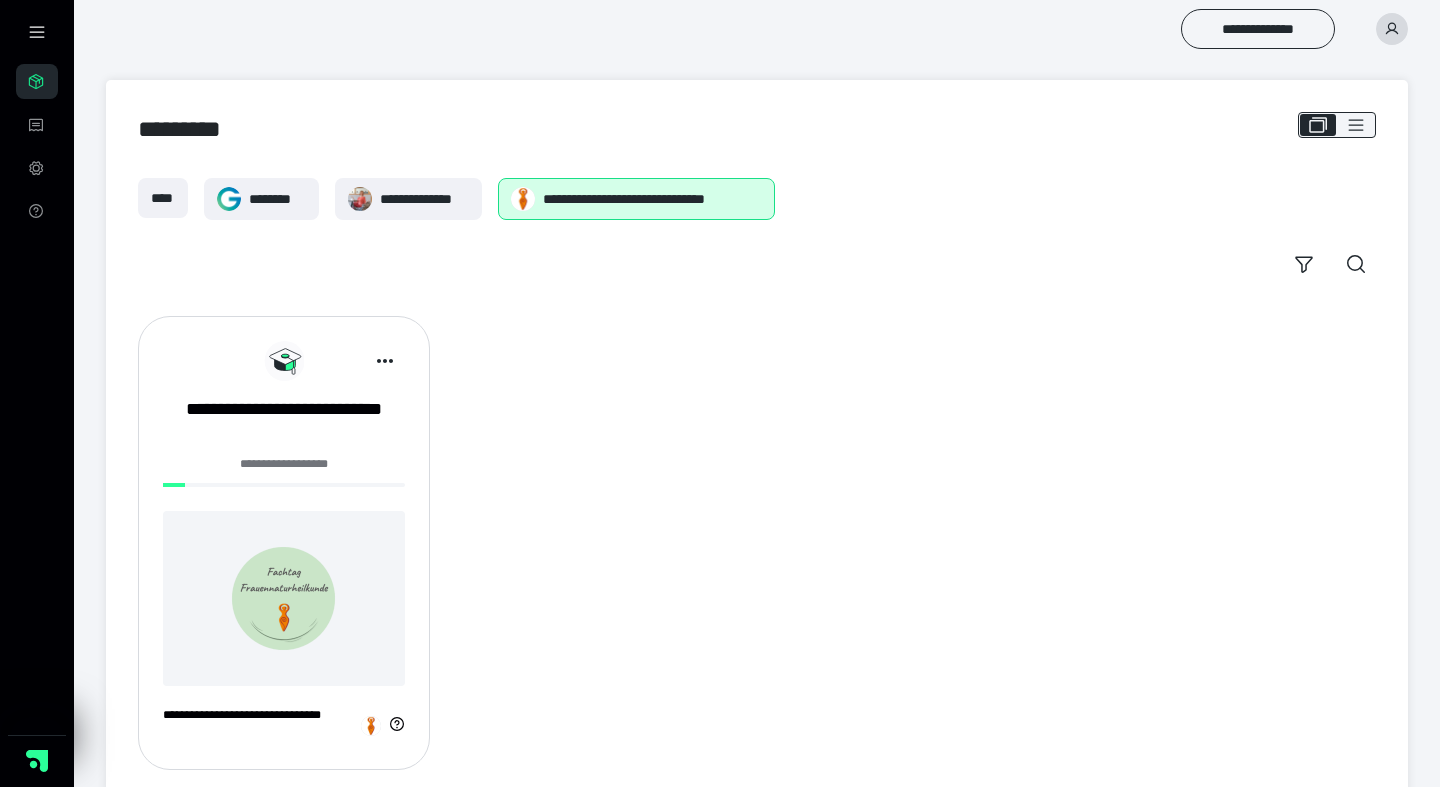 scroll, scrollTop: 39, scrollLeft: 0, axis: vertical 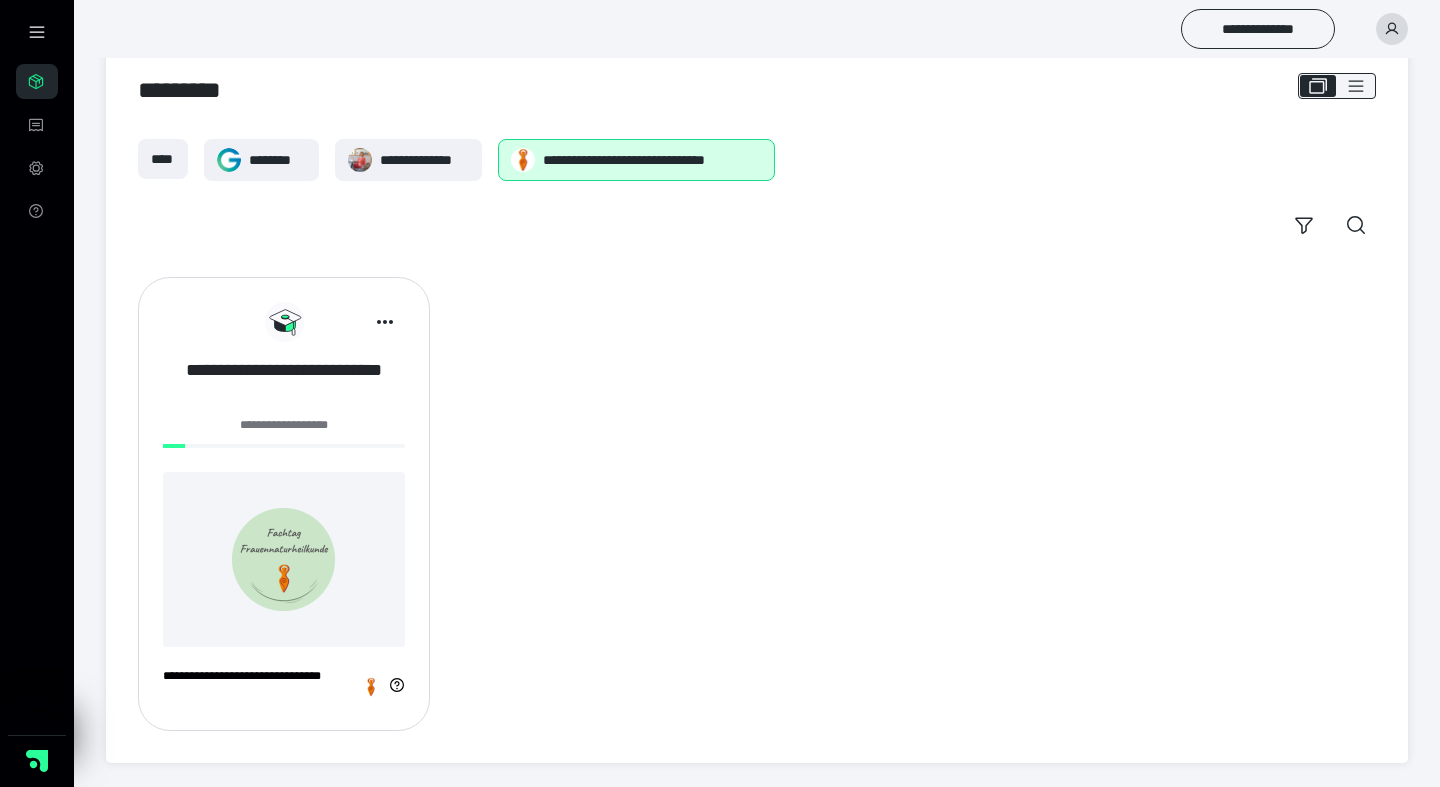 click on "**********" at bounding box center (284, 383) 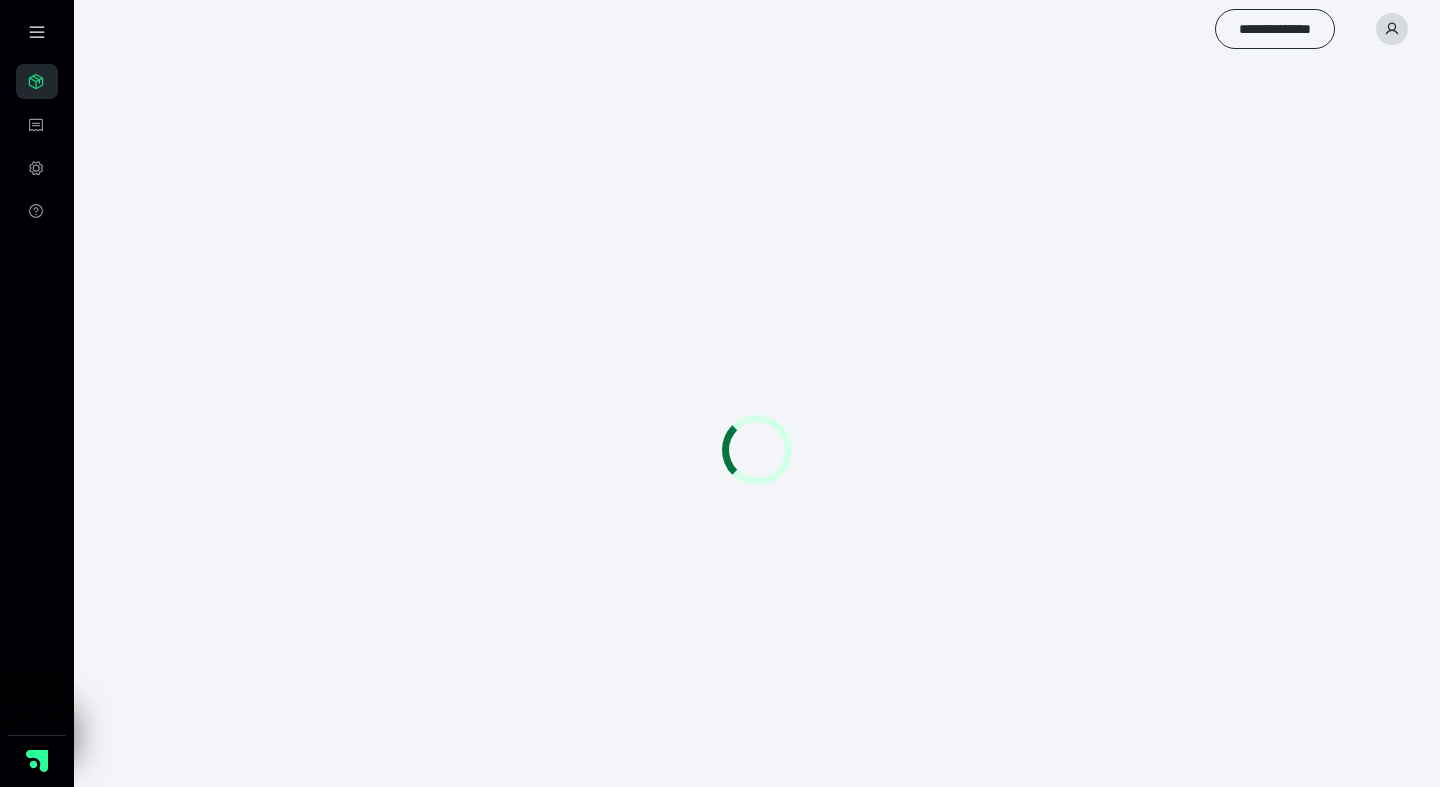 scroll, scrollTop: 0, scrollLeft: 0, axis: both 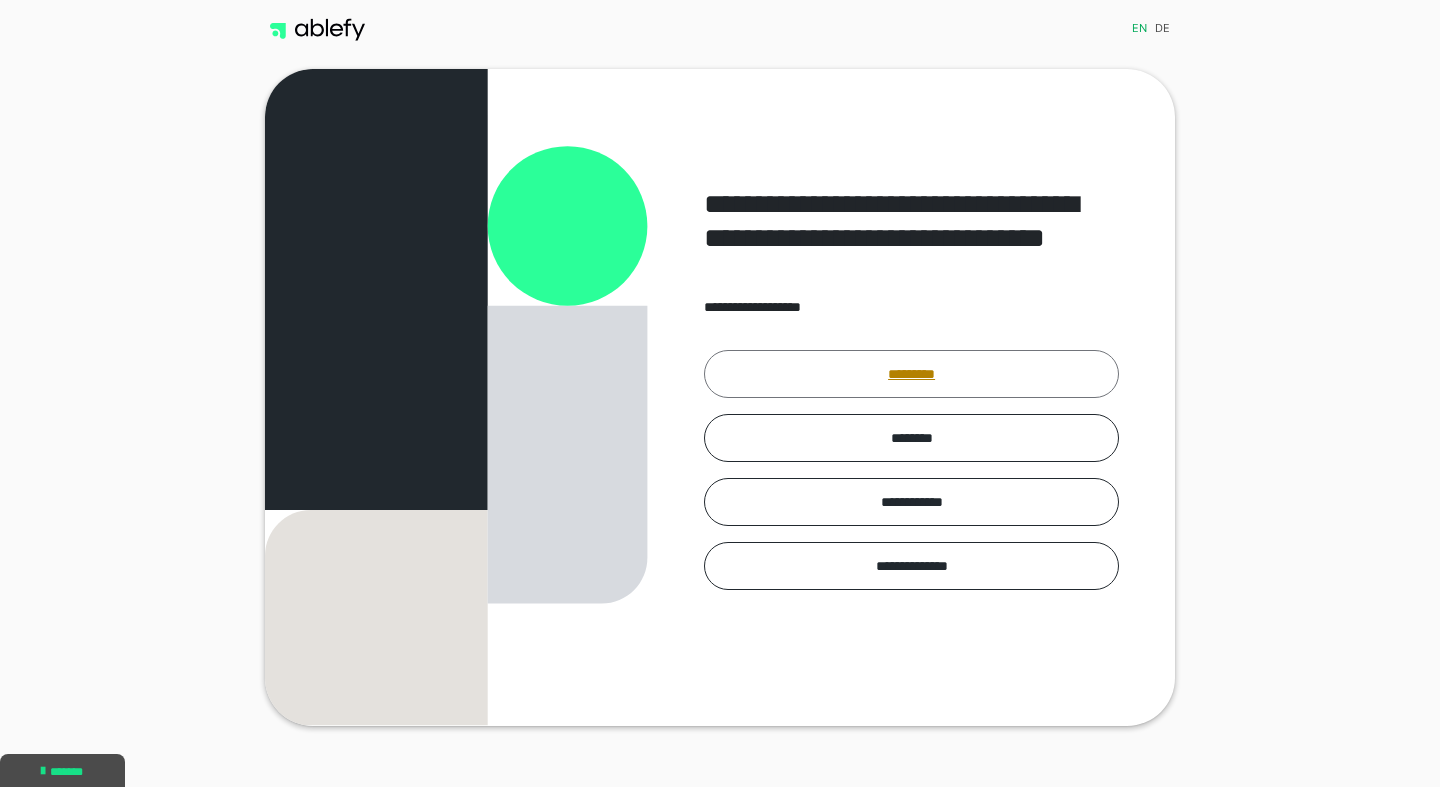 click on "*********" at bounding box center [911, 374] 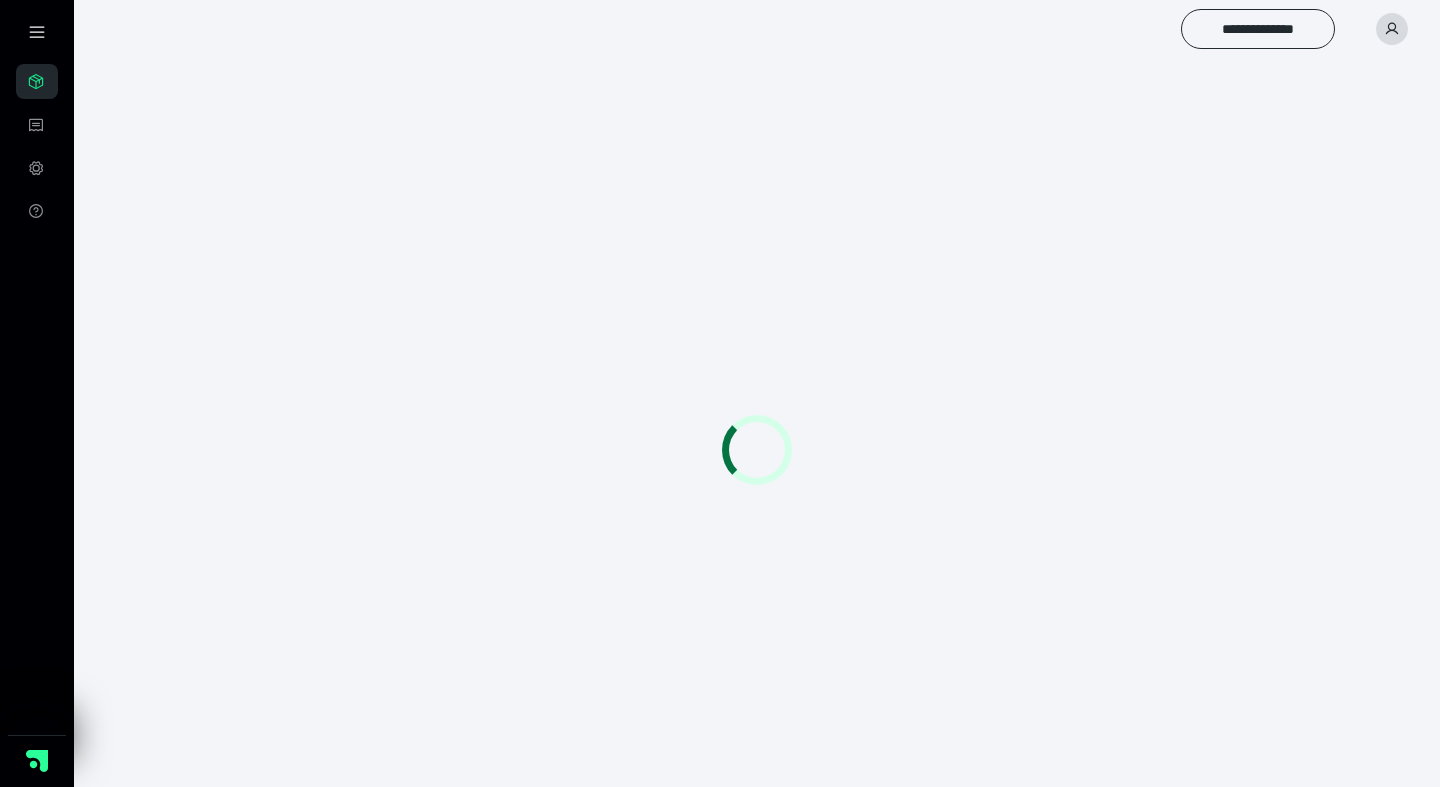 scroll, scrollTop: 0, scrollLeft: 0, axis: both 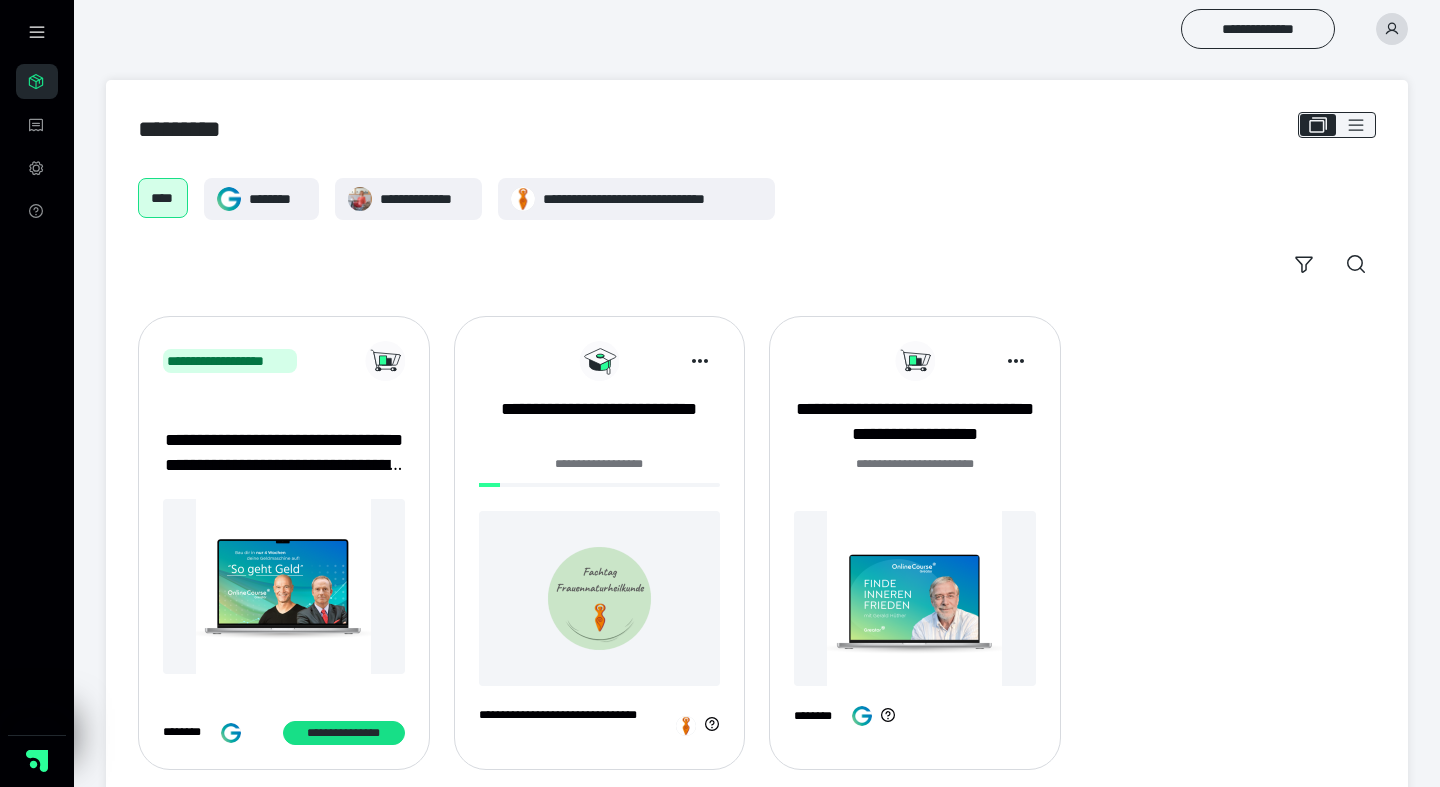 click on "**********" at bounding box center (600, 464) 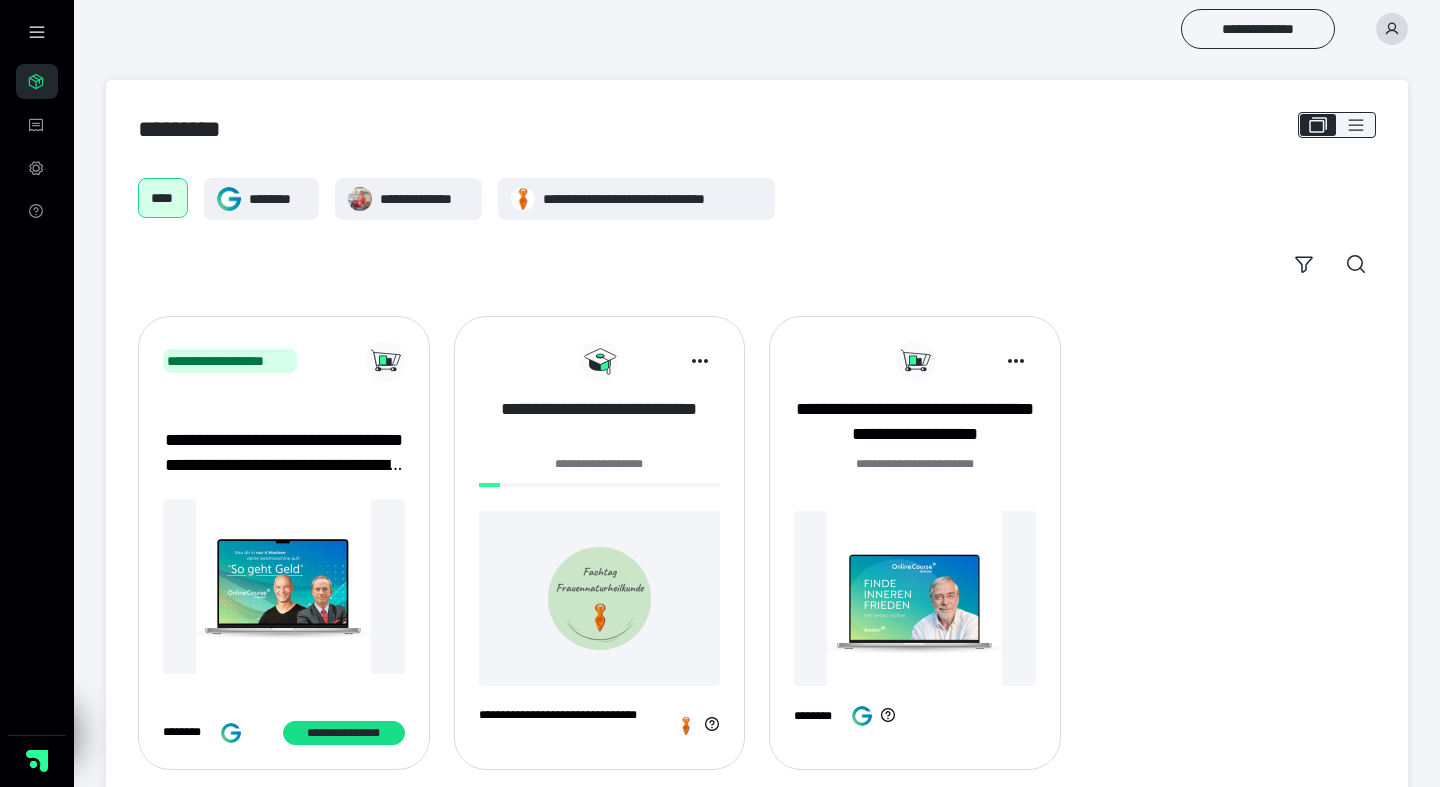 click on "**********" at bounding box center [600, 422] 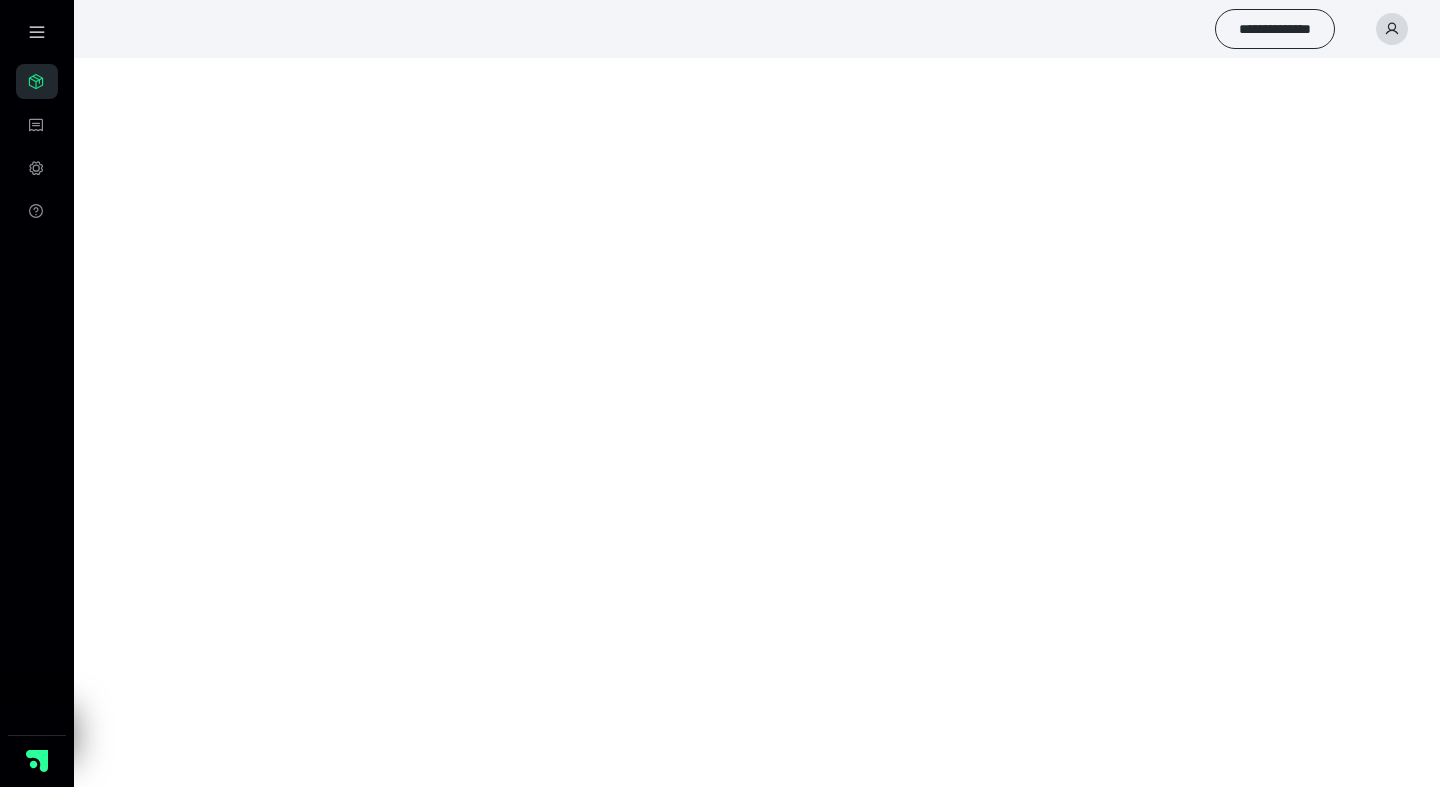 scroll, scrollTop: 0, scrollLeft: 0, axis: both 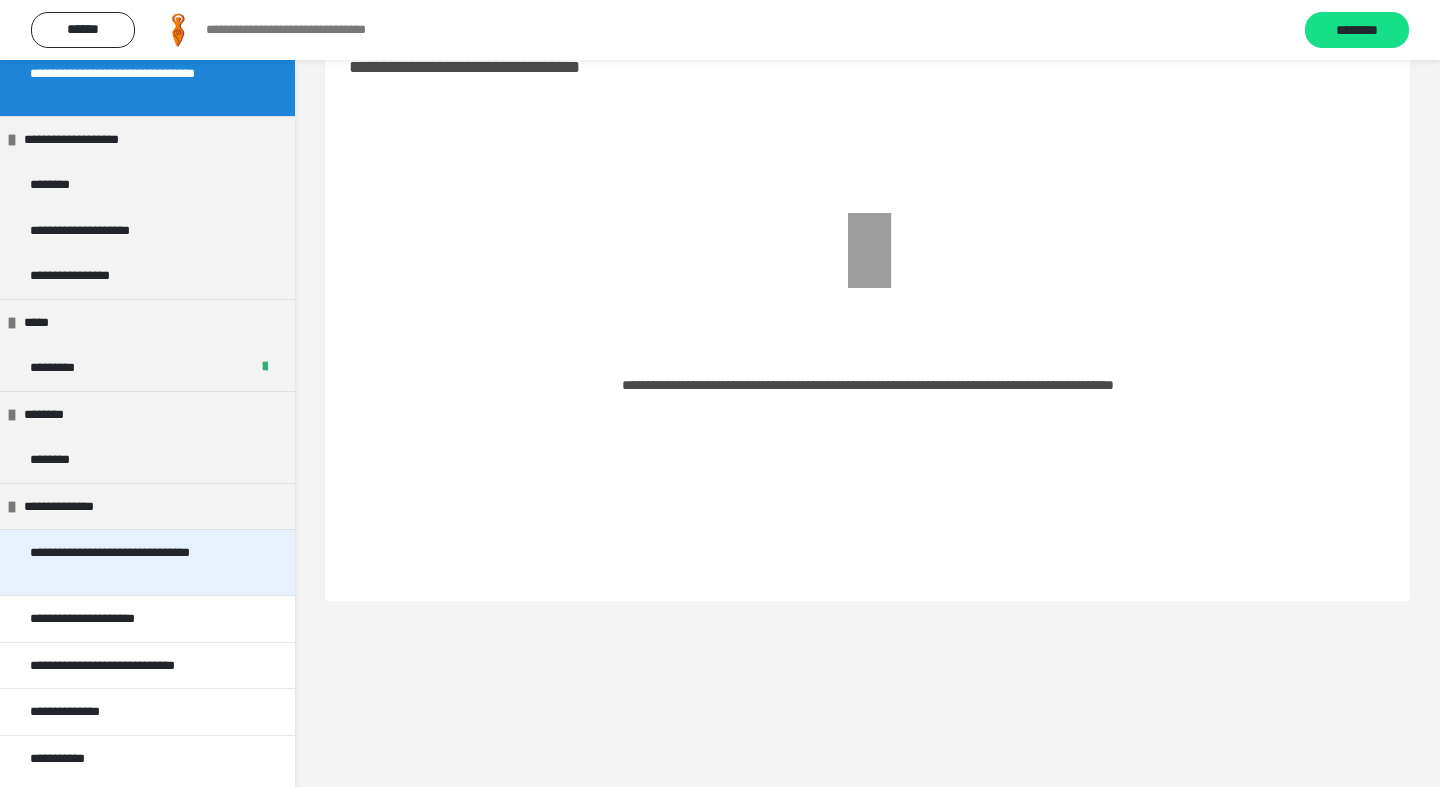 click on "**********" at bounding box center (139, 562) 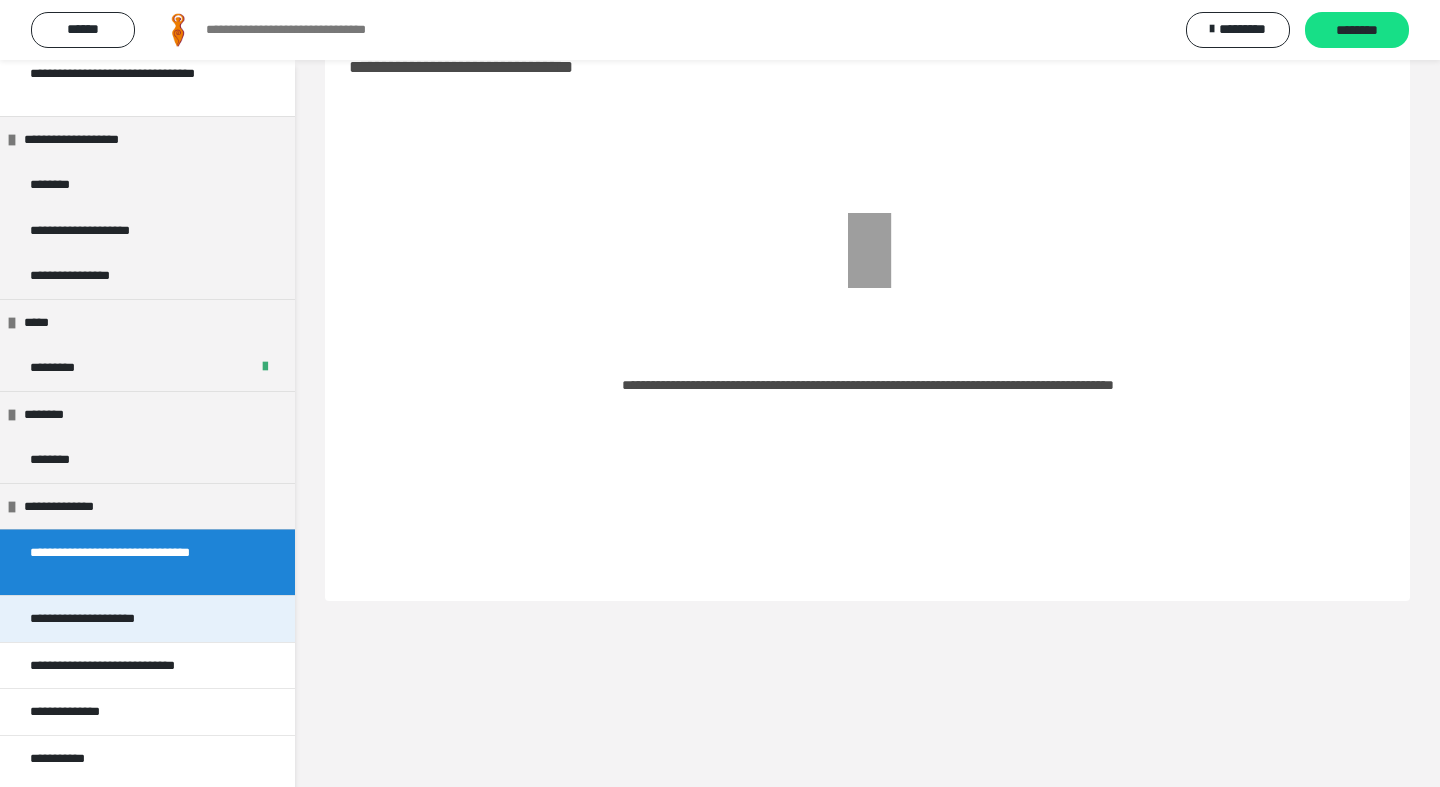click on "**********" at bounding box center [113, 619] 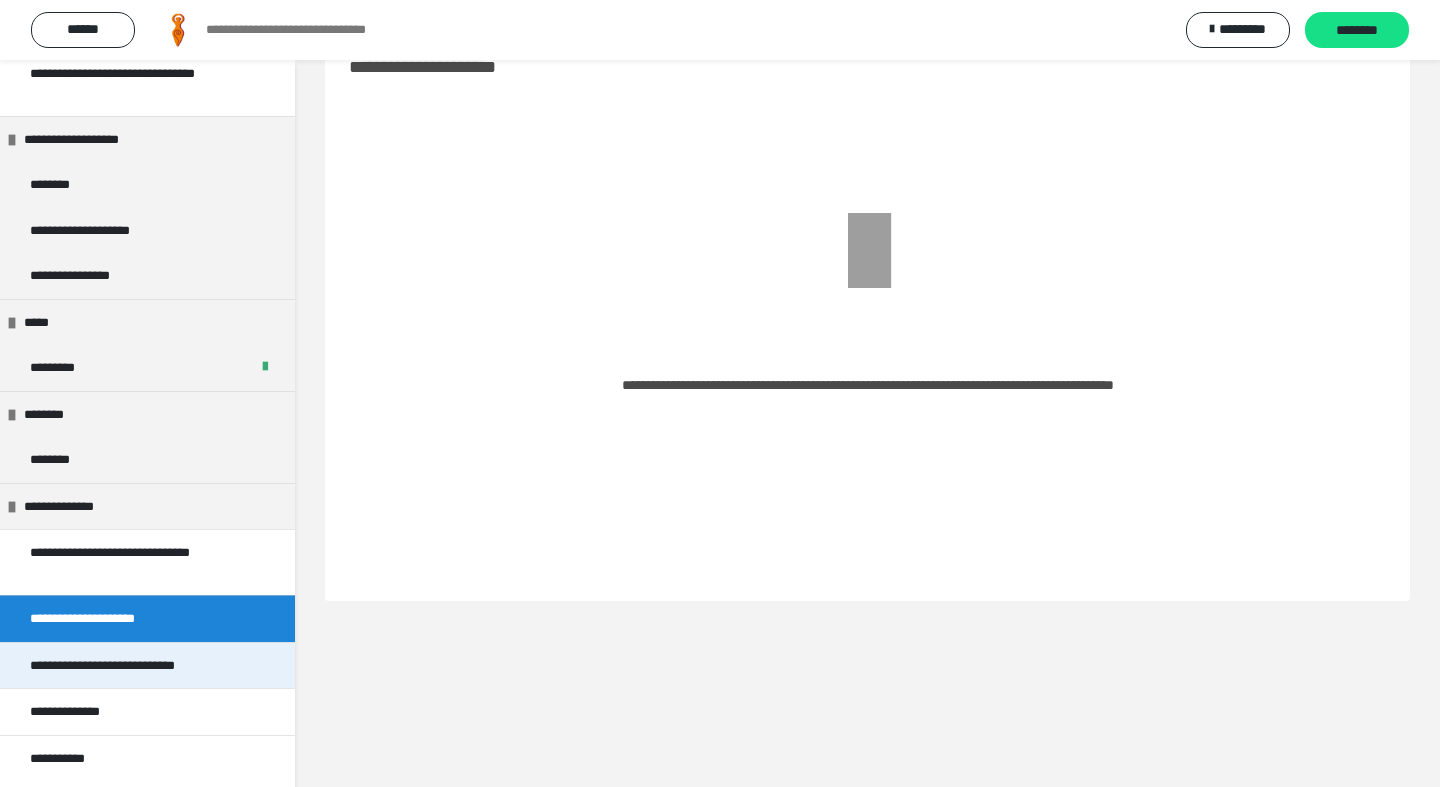 click on "**********" at bounding box center (125, 666) 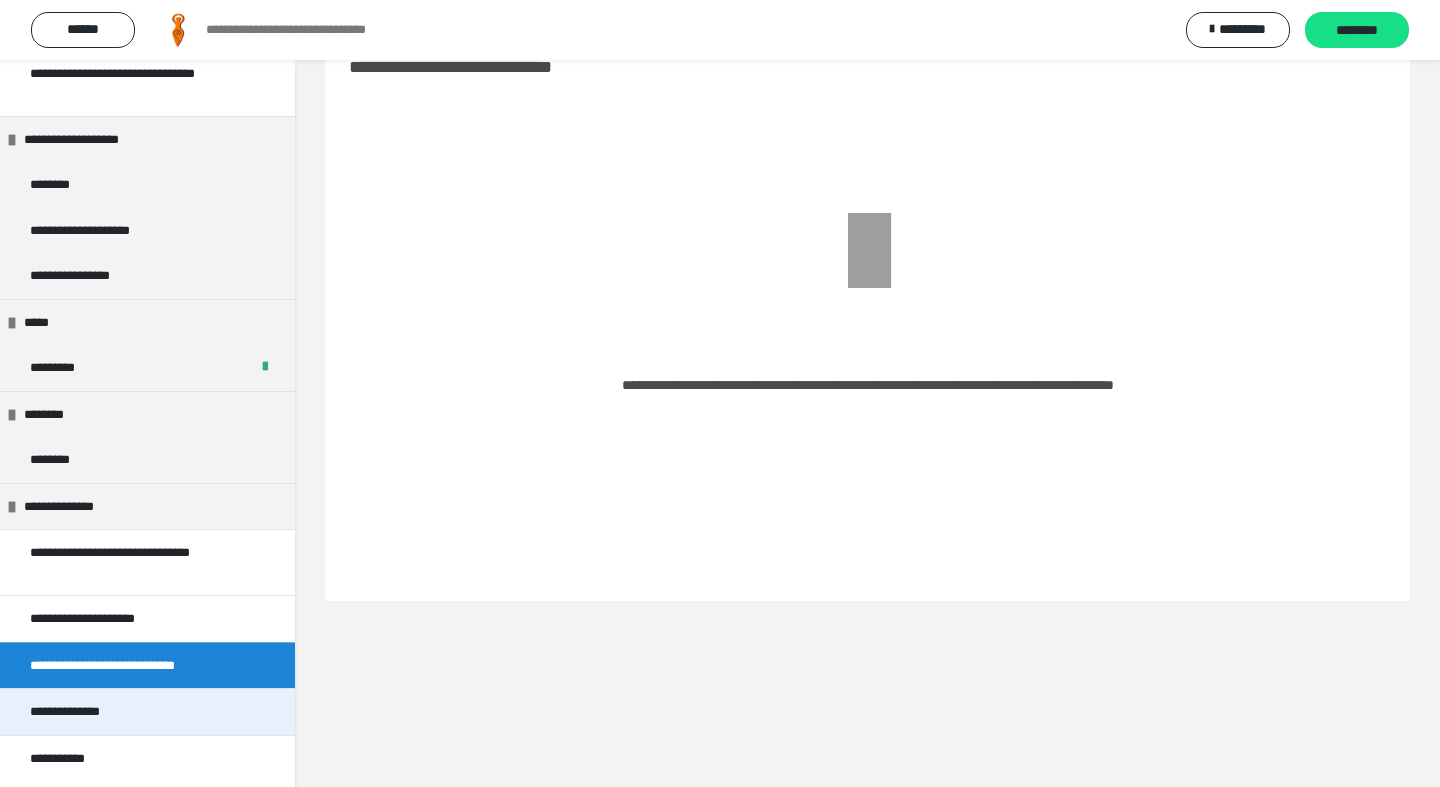 click on "**********" at bounding box center (84, 712) 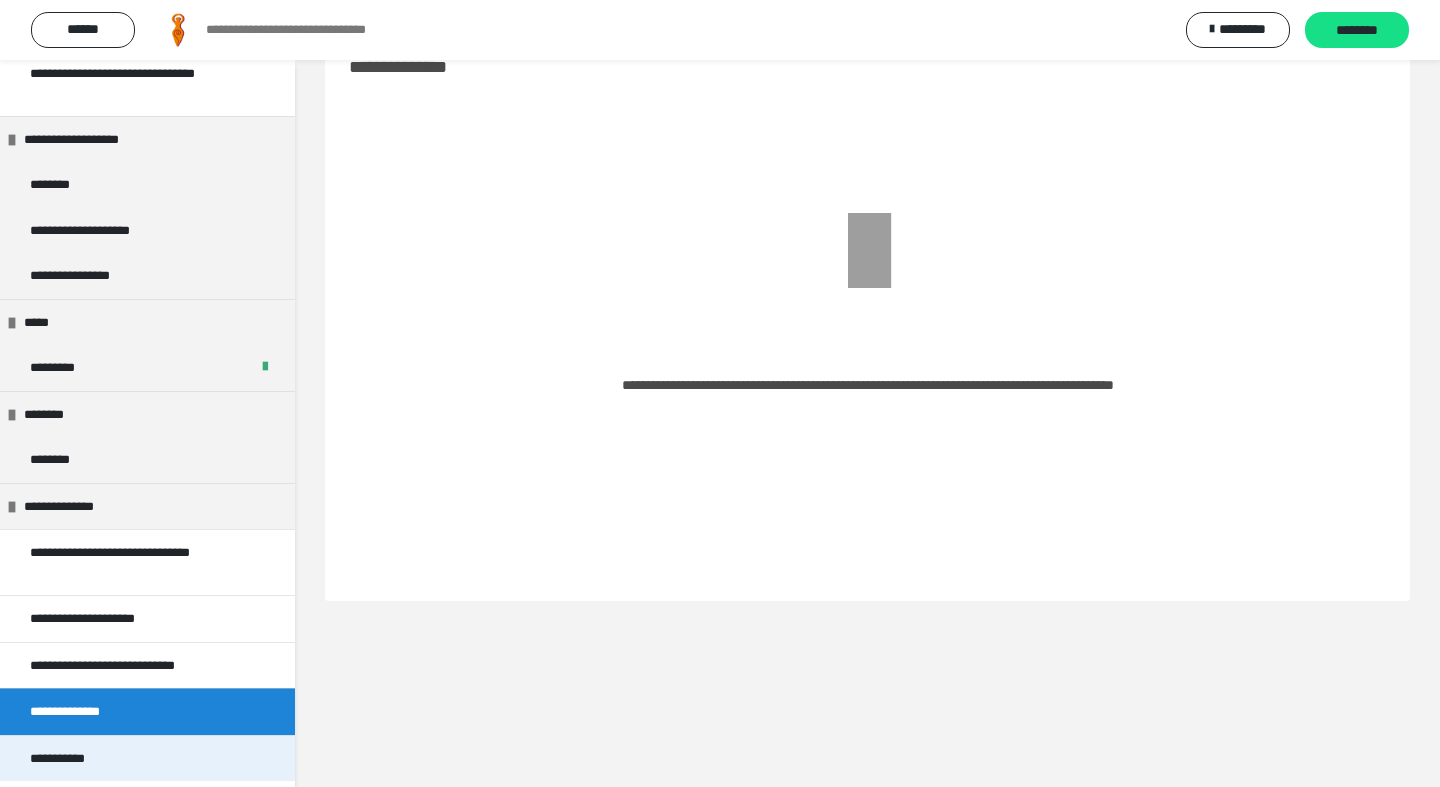 click on "**********" at bounding box center [147, 758] 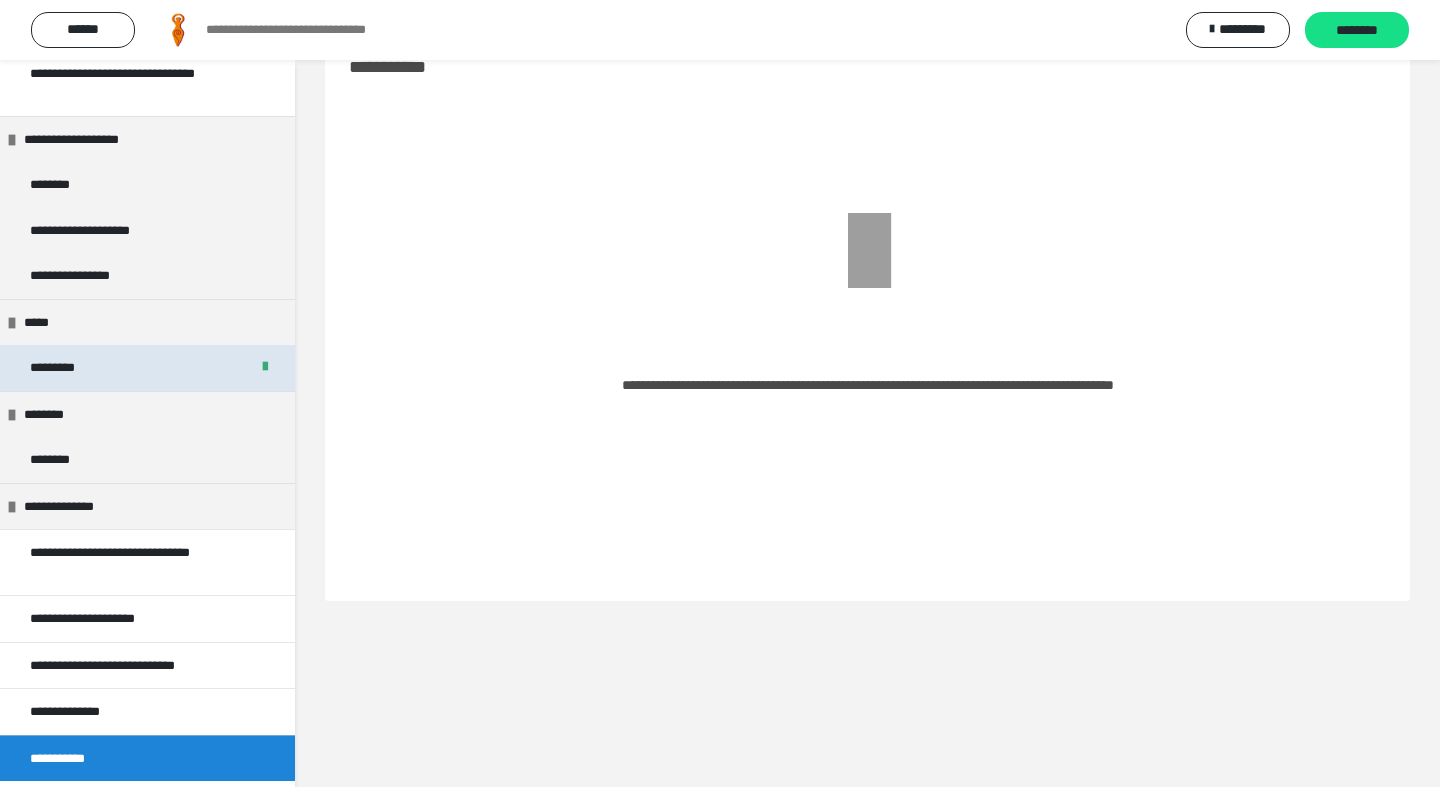 click on "*********" at bounding box center [64, 368] 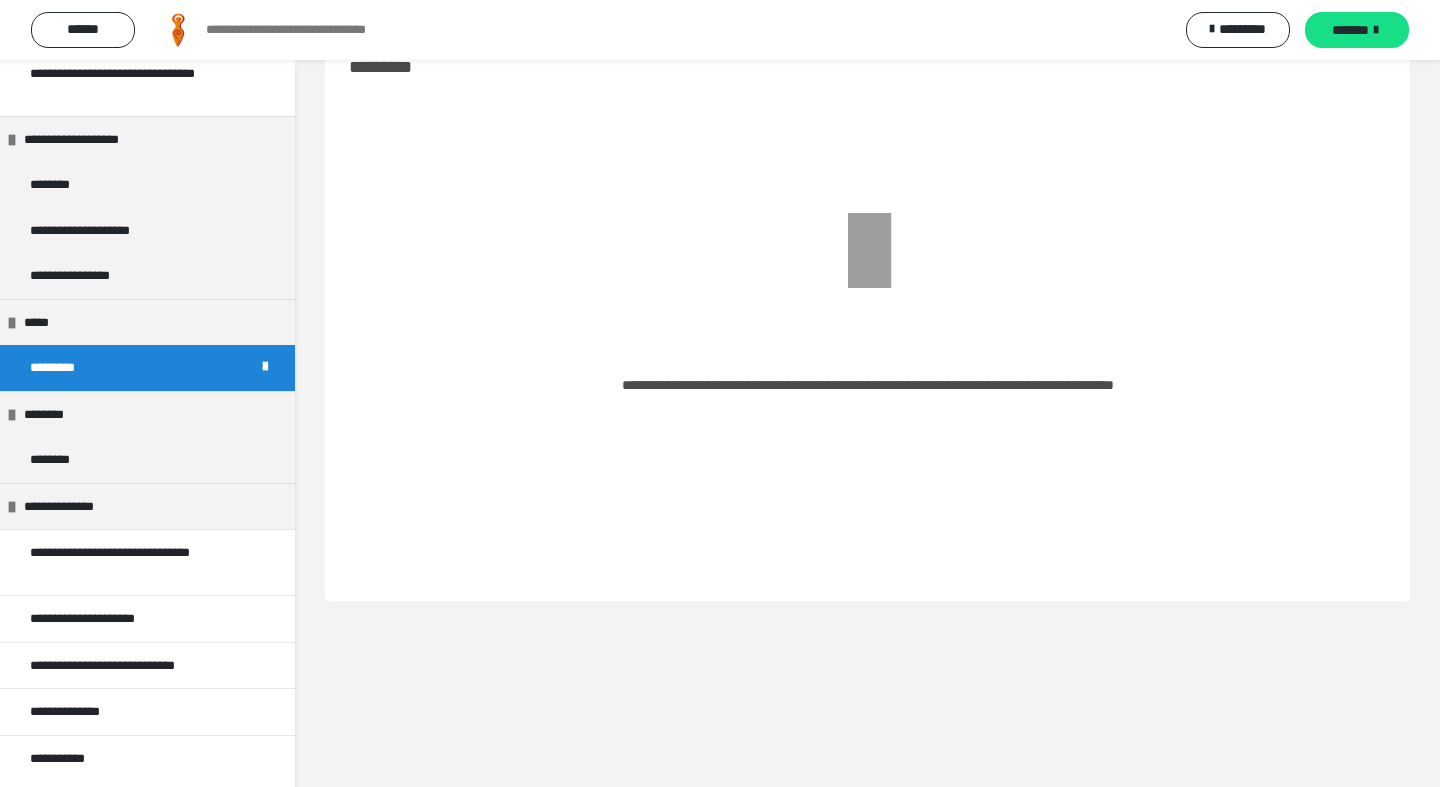scroll, scrollTop: 0, scrollLeft: 0, axis: both 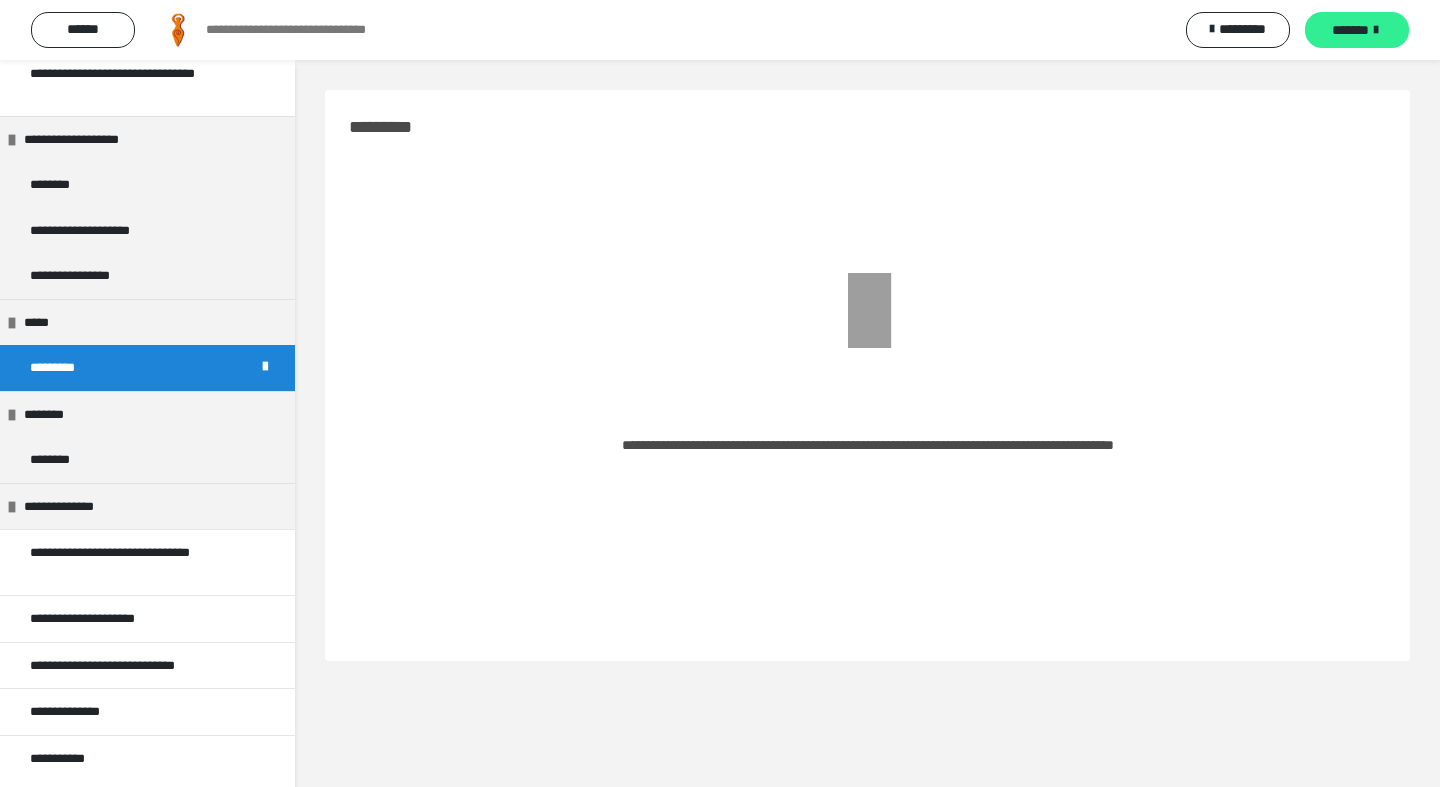 click at bounding box center [1376, 30] 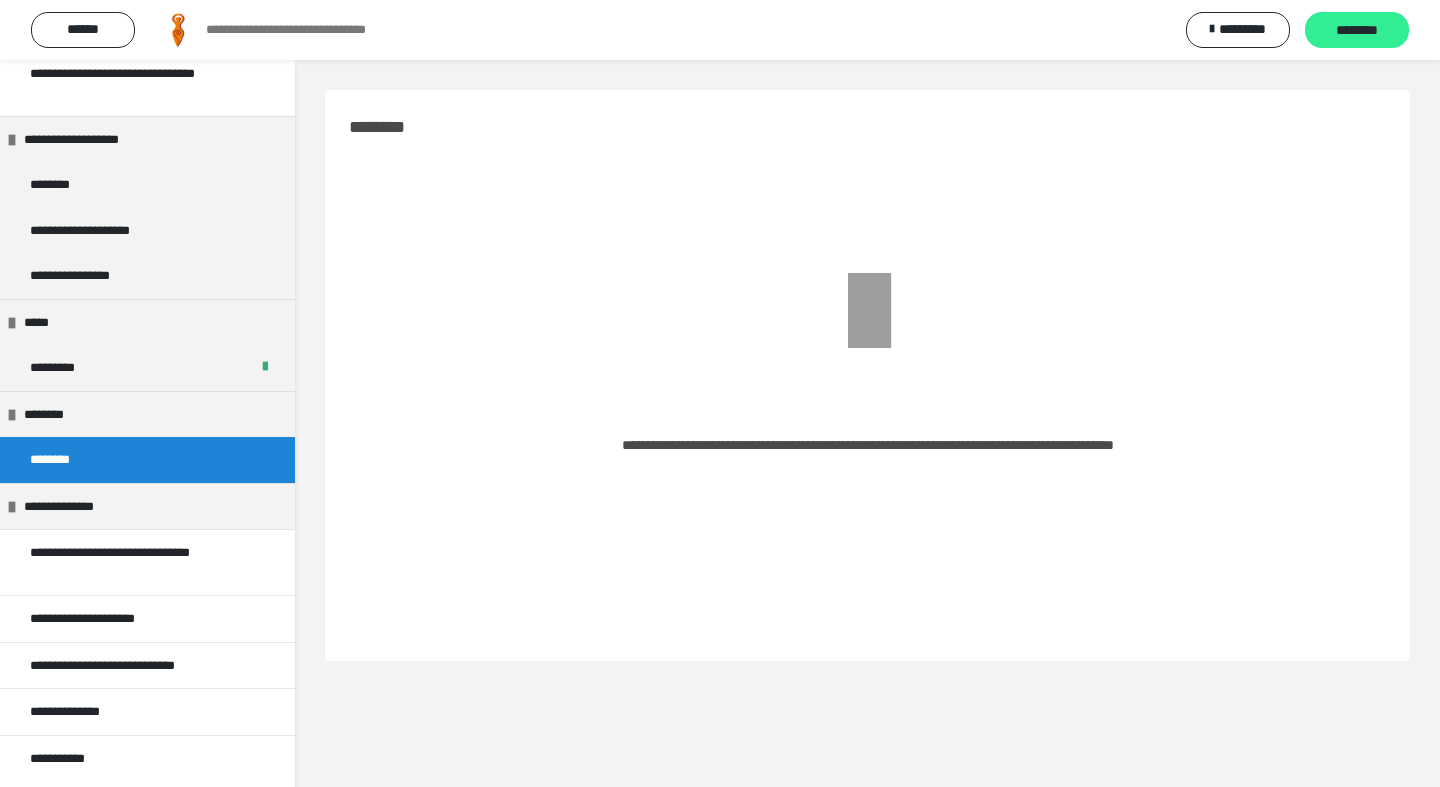 click on "********" at bounding box center [1357, 31] 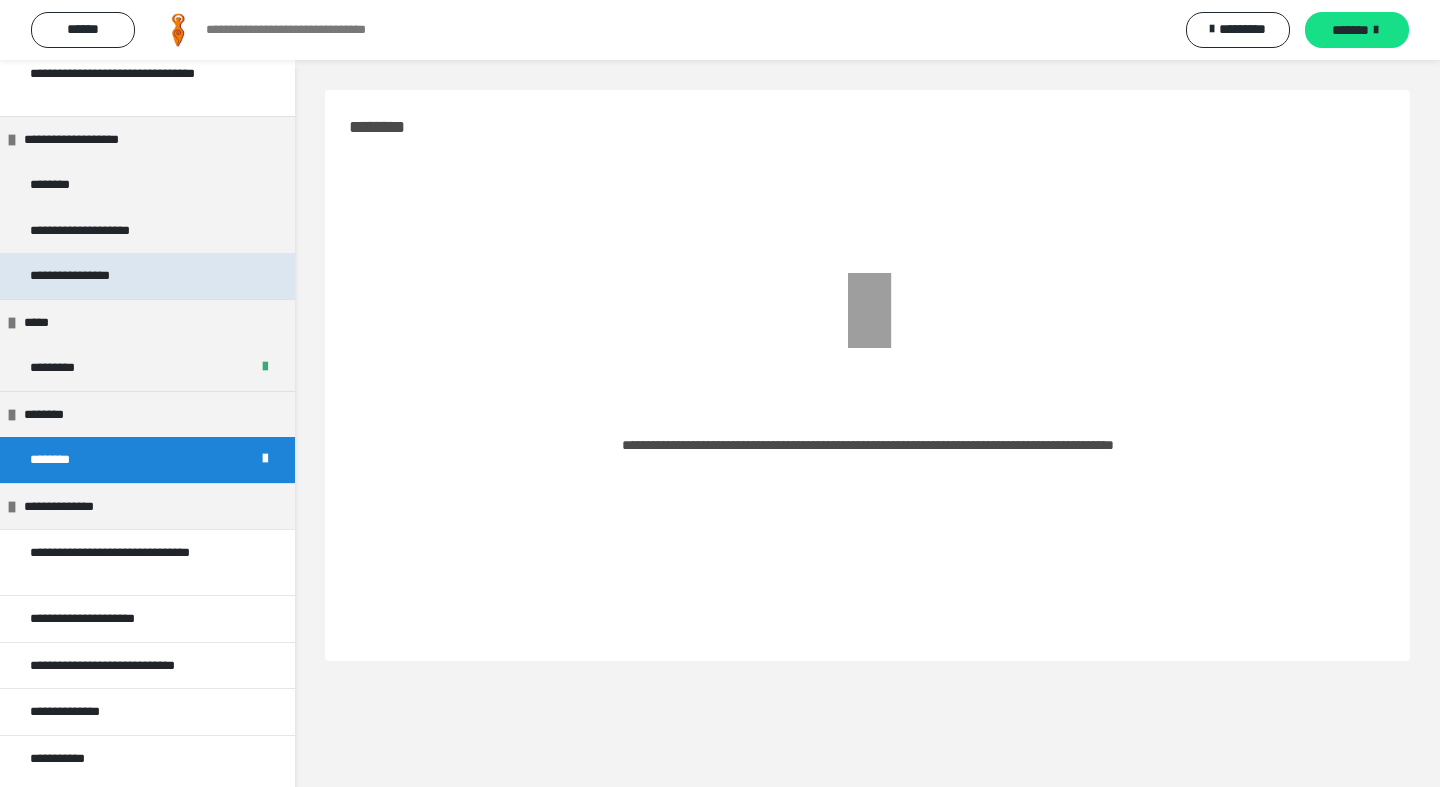 click on "**********" at bounding box center [147, 276] 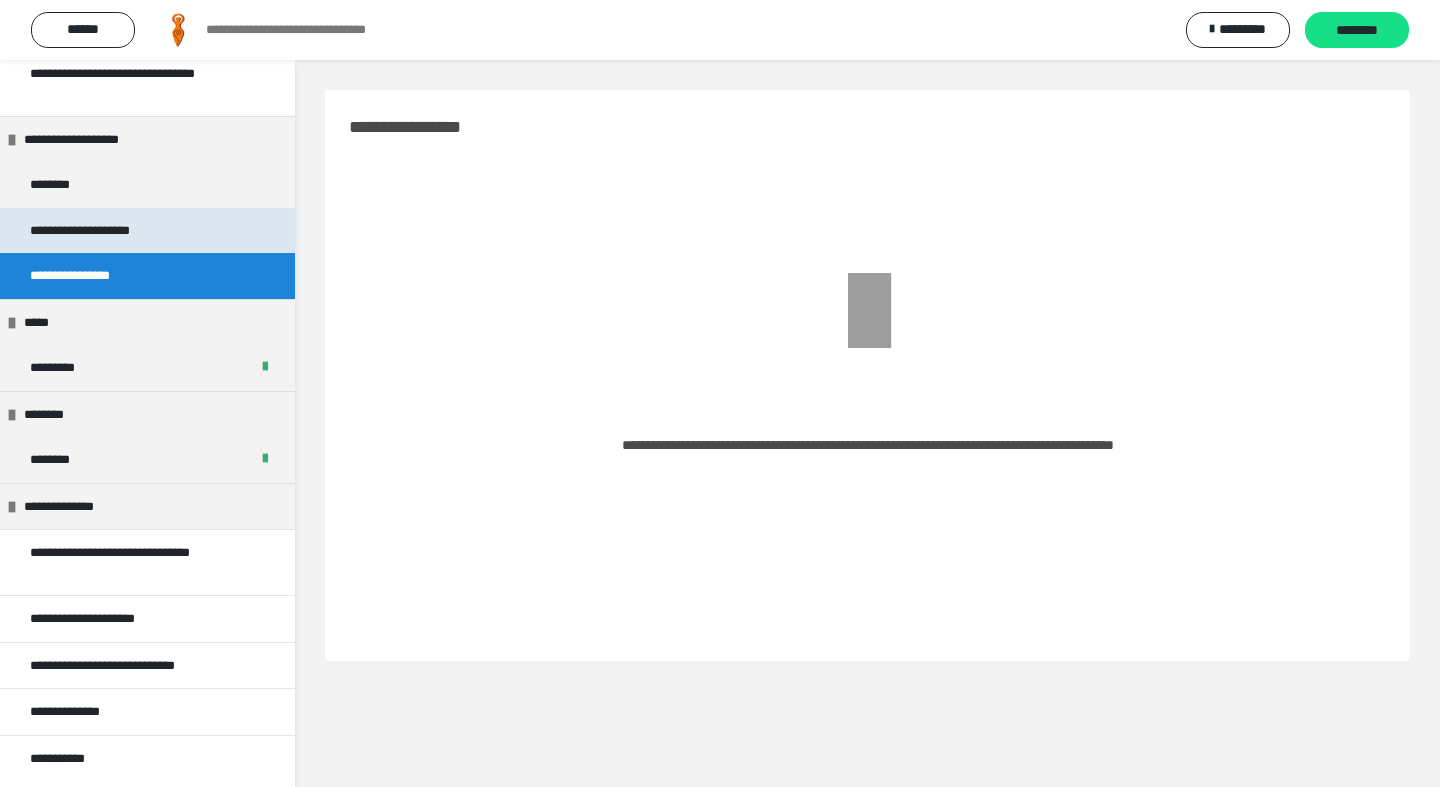 click on "**********" at bounding box center [107, 231] 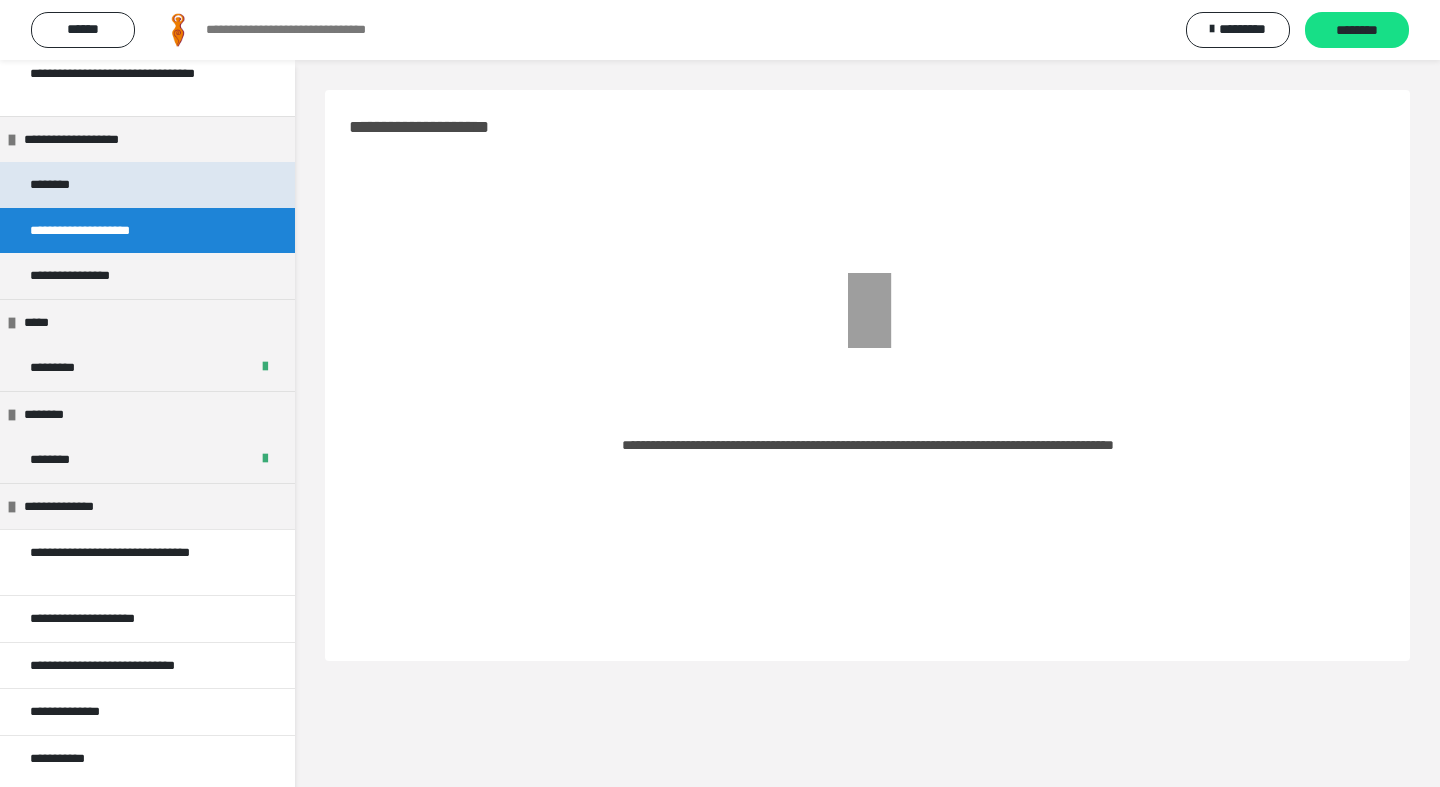 click on "********" at bounding box center [147, 185] 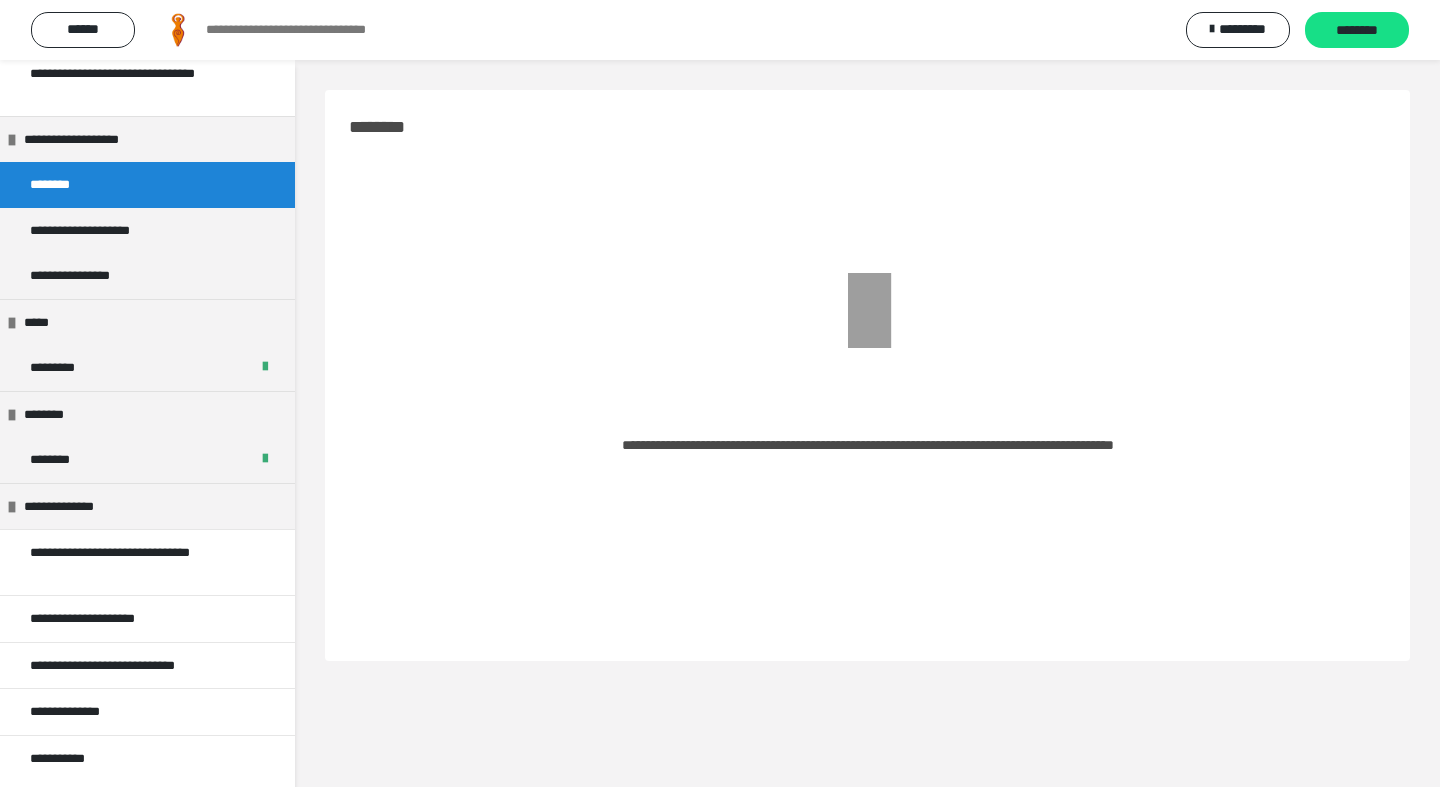 scroll, scrollTop: 0, scrollLeft: 0, axis: both 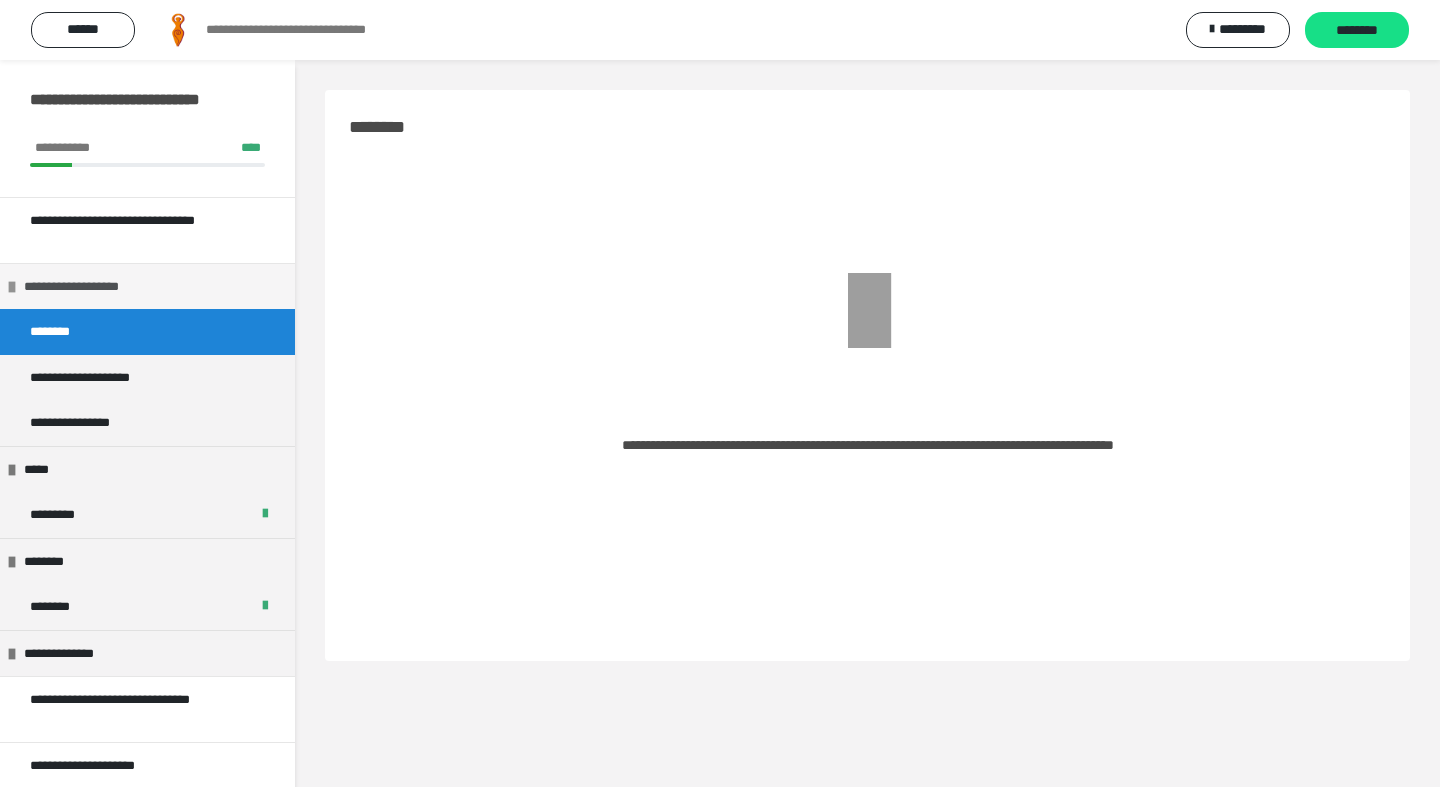 click at bounding box center (12, 287) 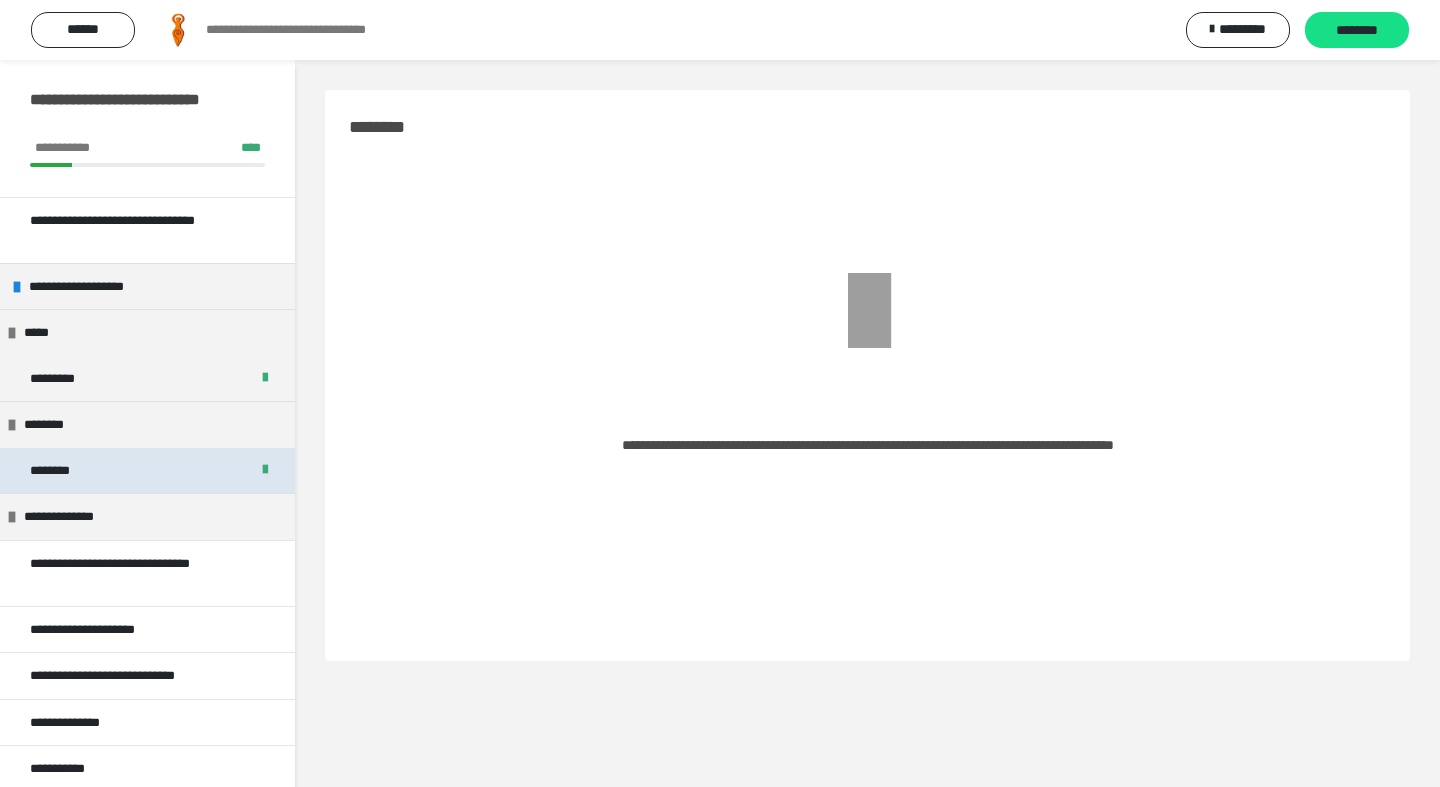 scroll, scrollTop: 10, scrollLeft: 0, axis: vertical 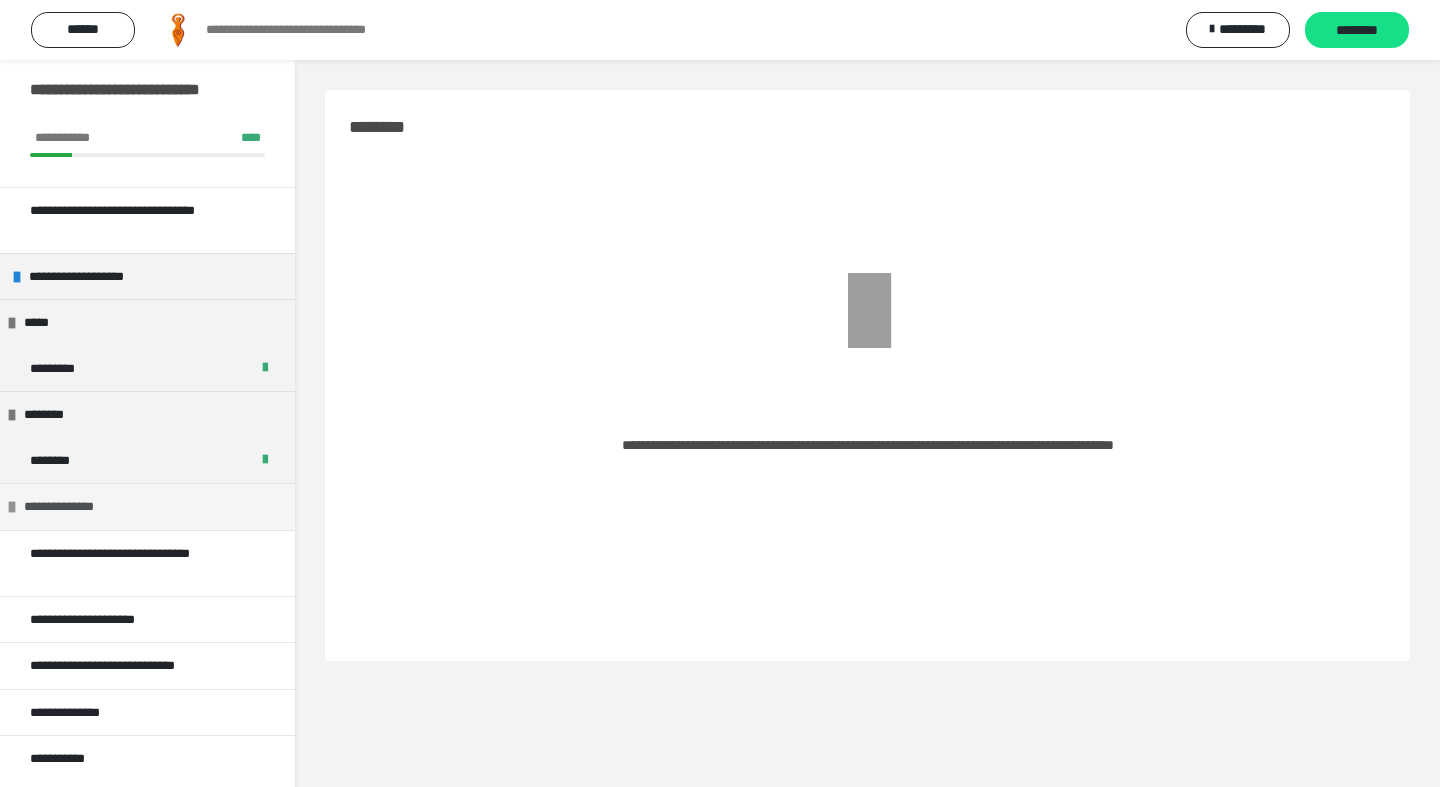 click at bounding box center (12, 507) 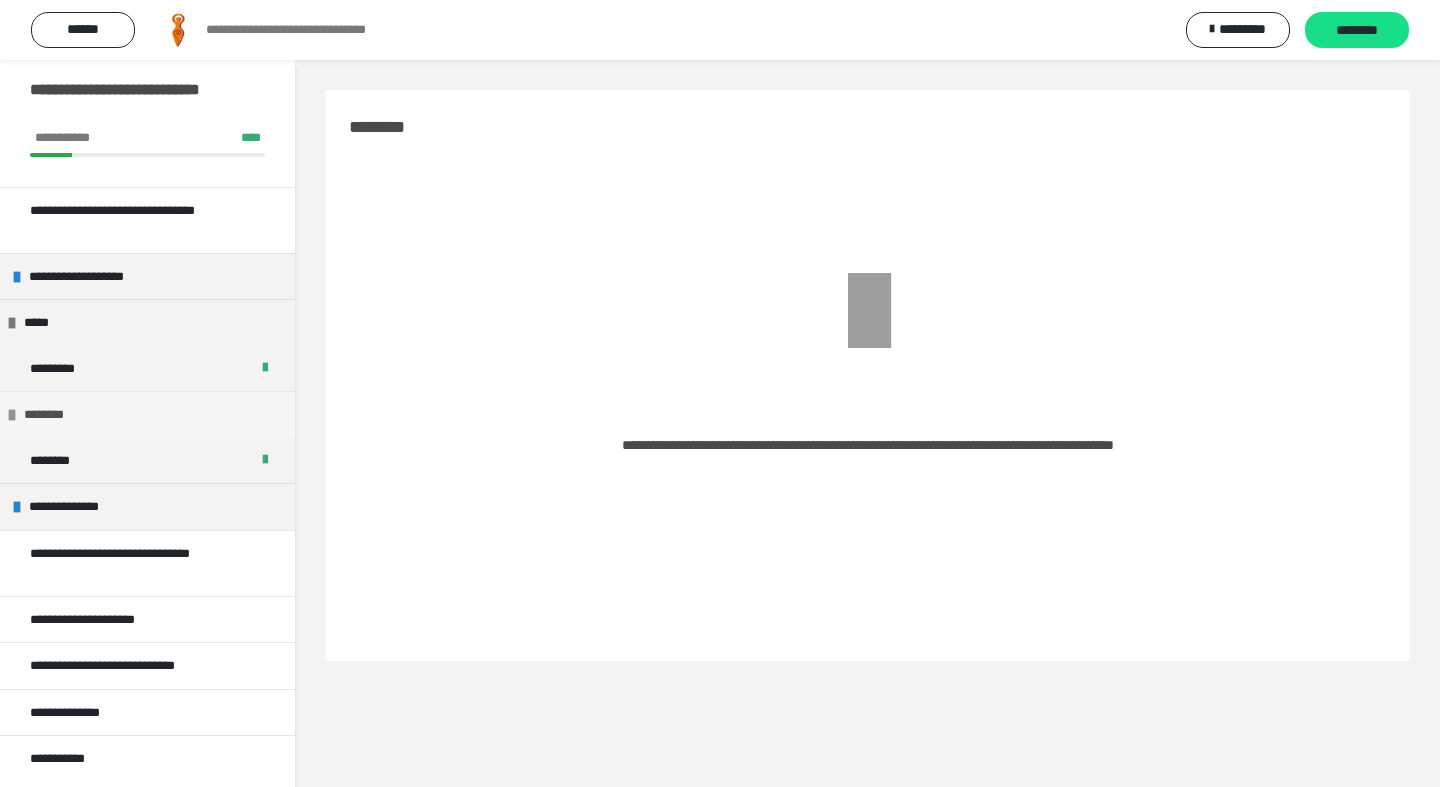 click on "********" at bounding box center (147, 414) 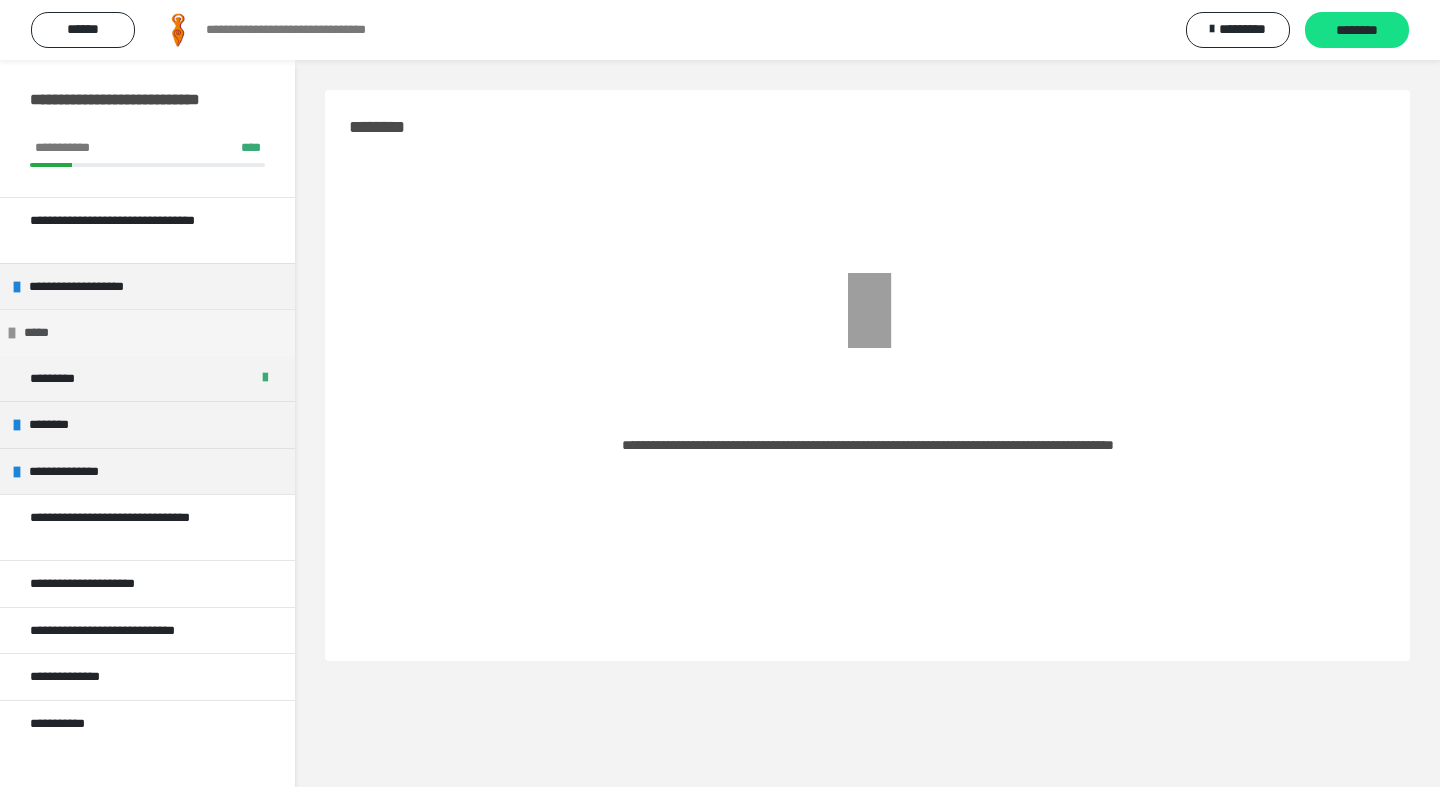 click at bounding box center (12, 333) 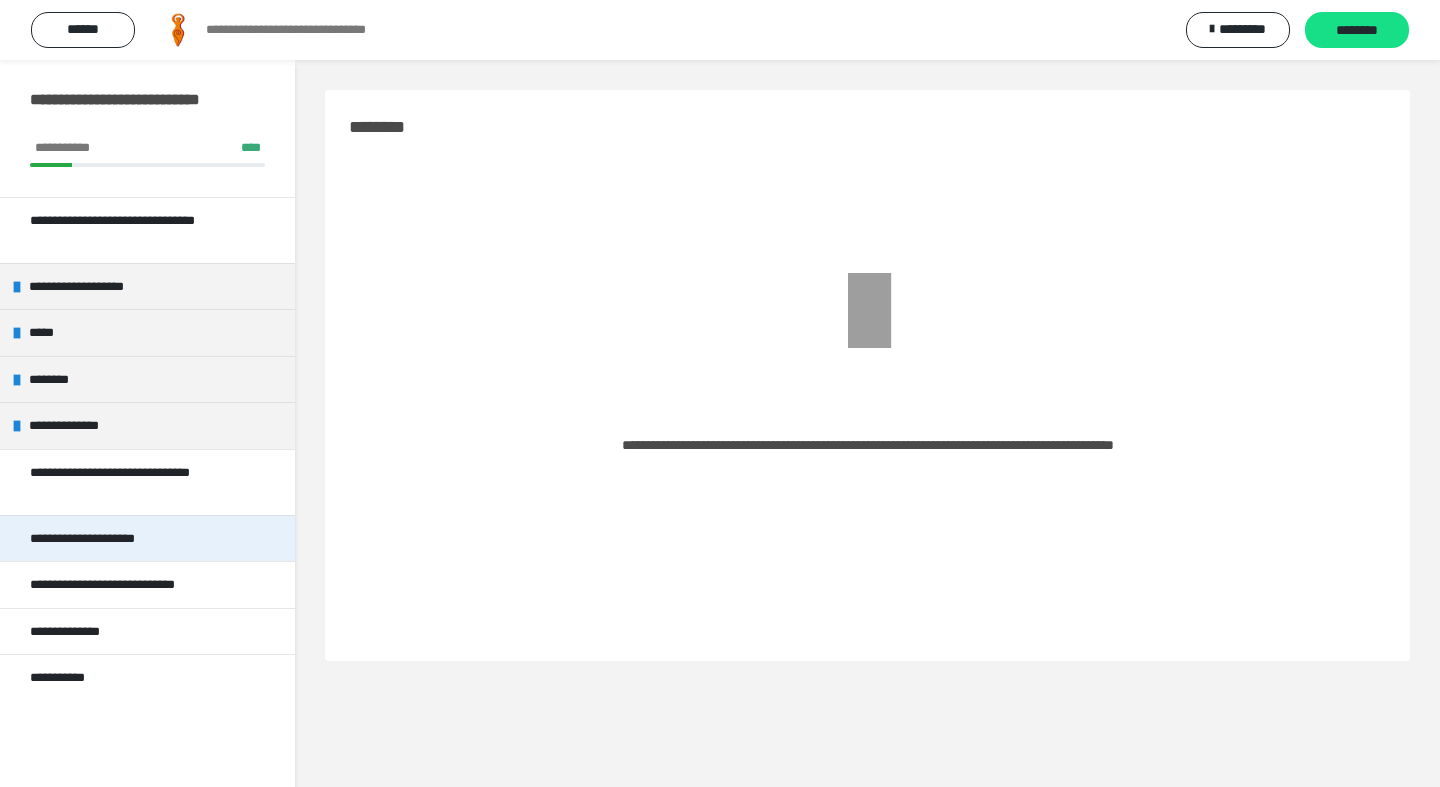 scroll, scrollTop: 60, scrollLeft: 0, axis: vertical 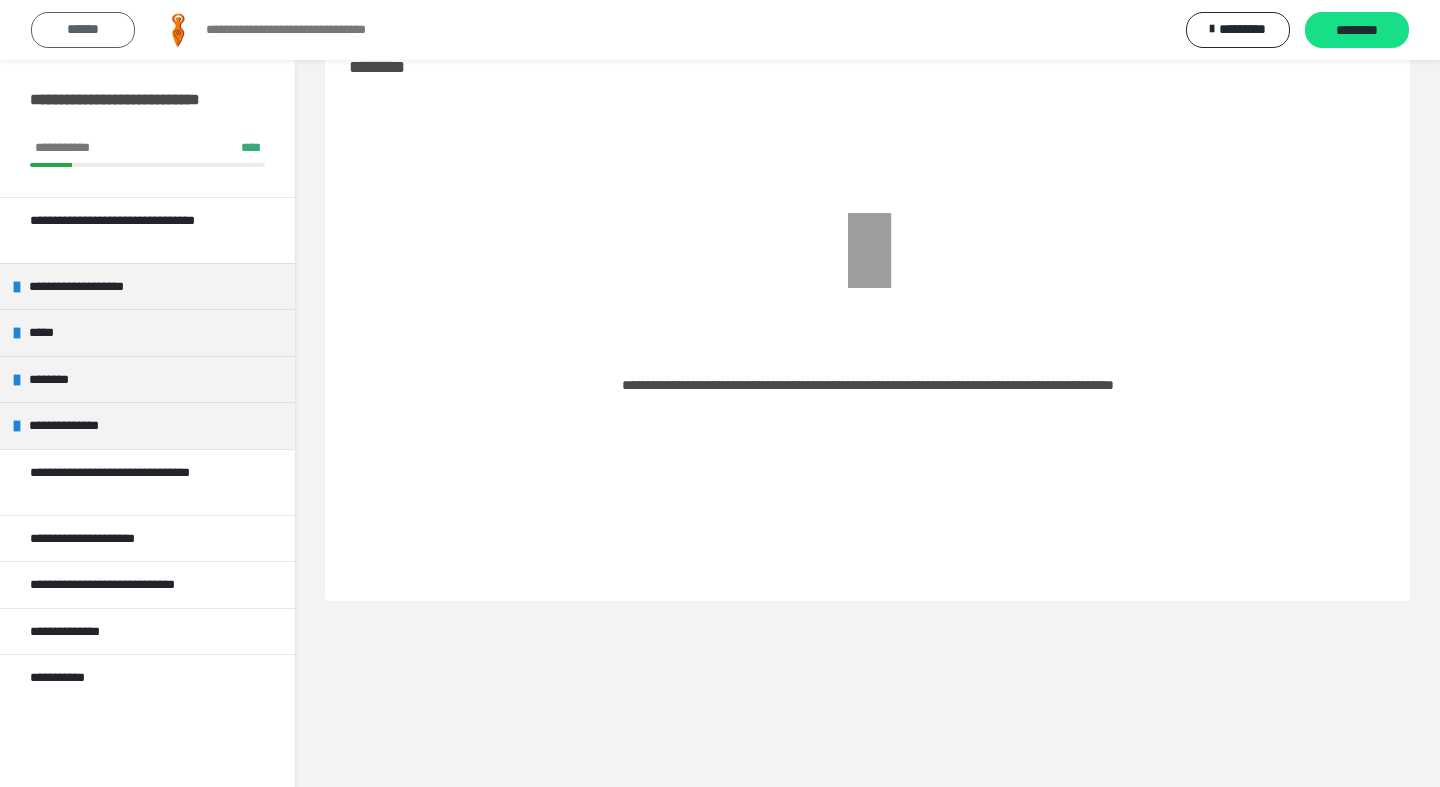 click on "******" at bounding box center [83, 30] 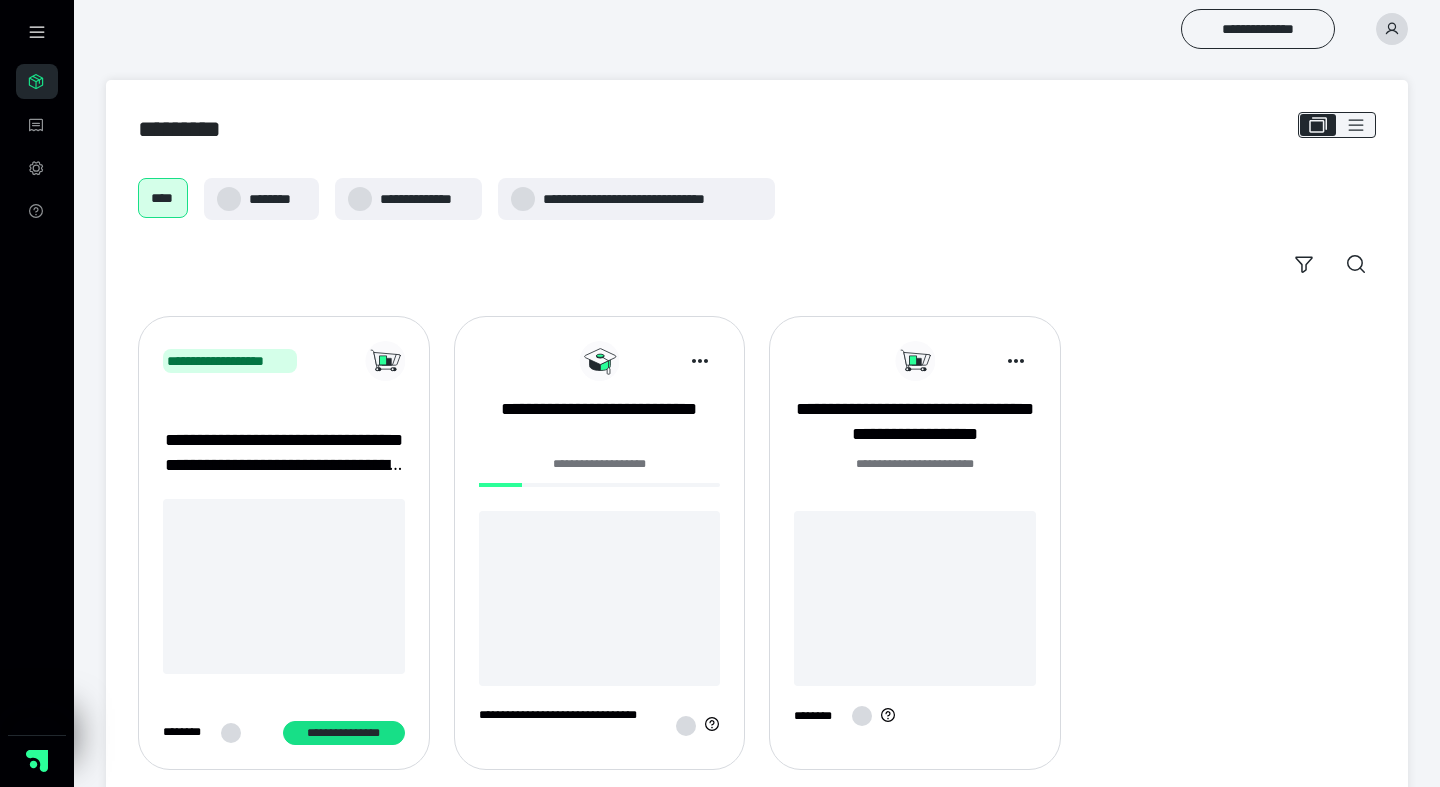 scroll, scrollTop: 39, scrollLeft: 0, axis: vertical 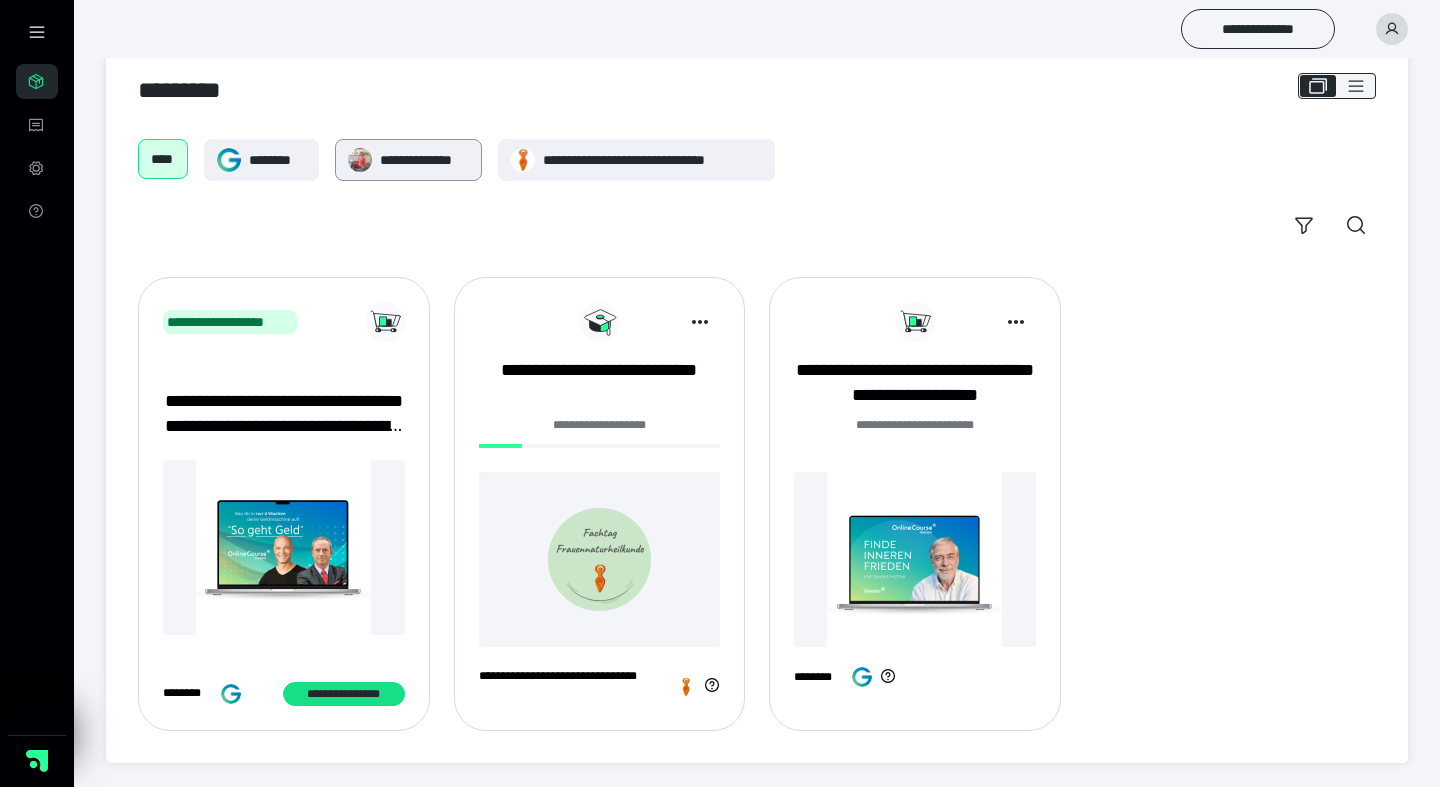 click on "**********" at bounding box center (424, 160) 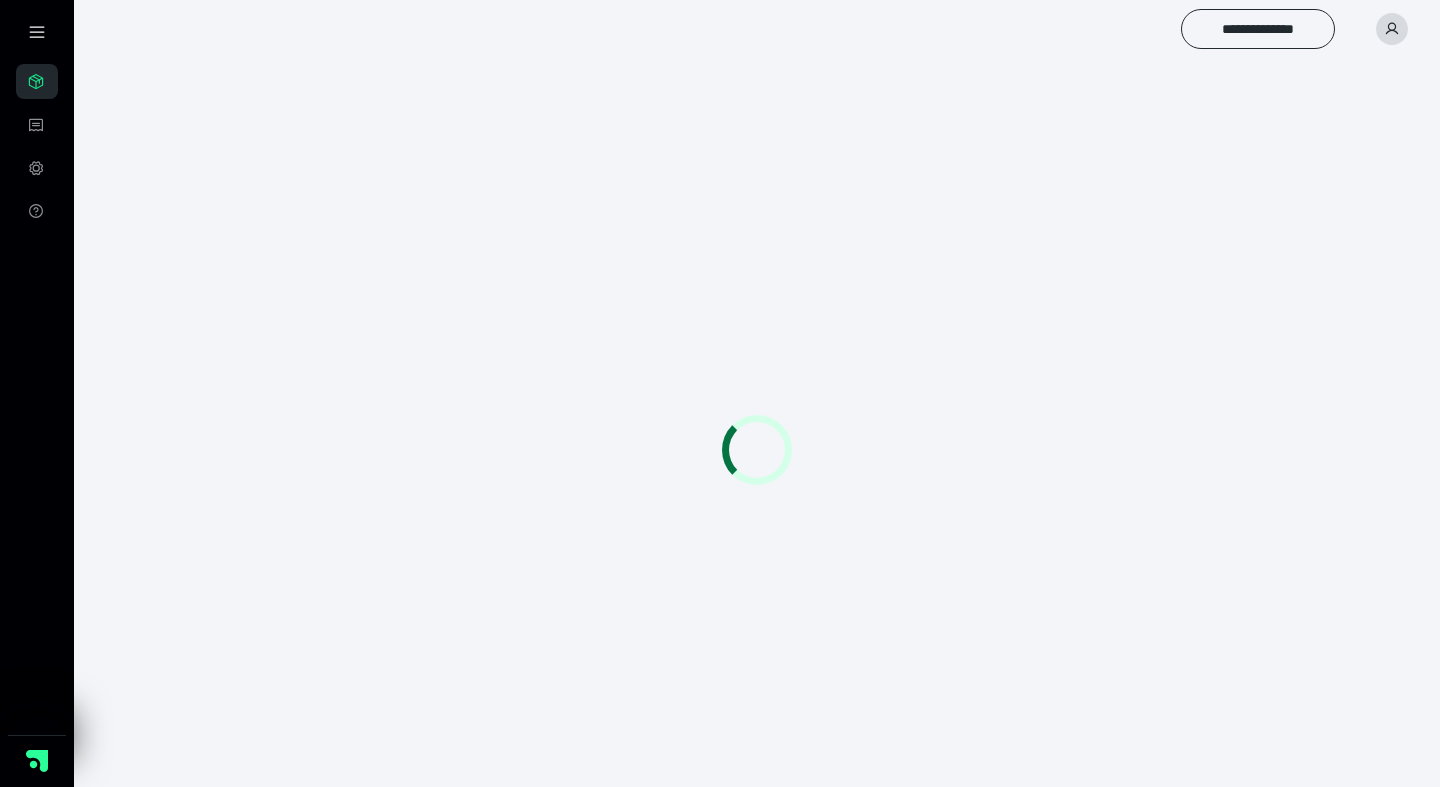scroll, scrollTop: 0, scrollLeft: 0, axis: both 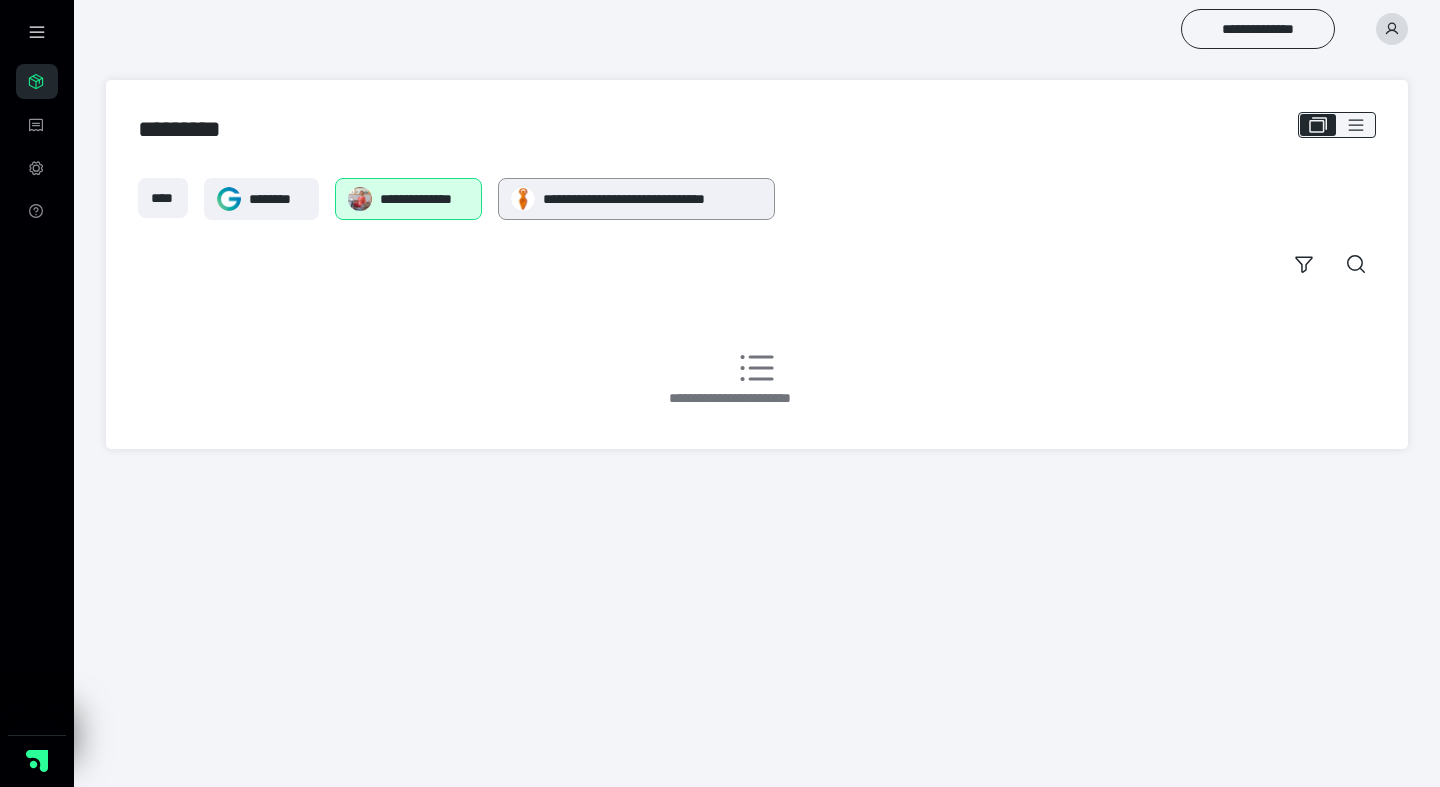 click on "**********" at bounding box center [637, 199] 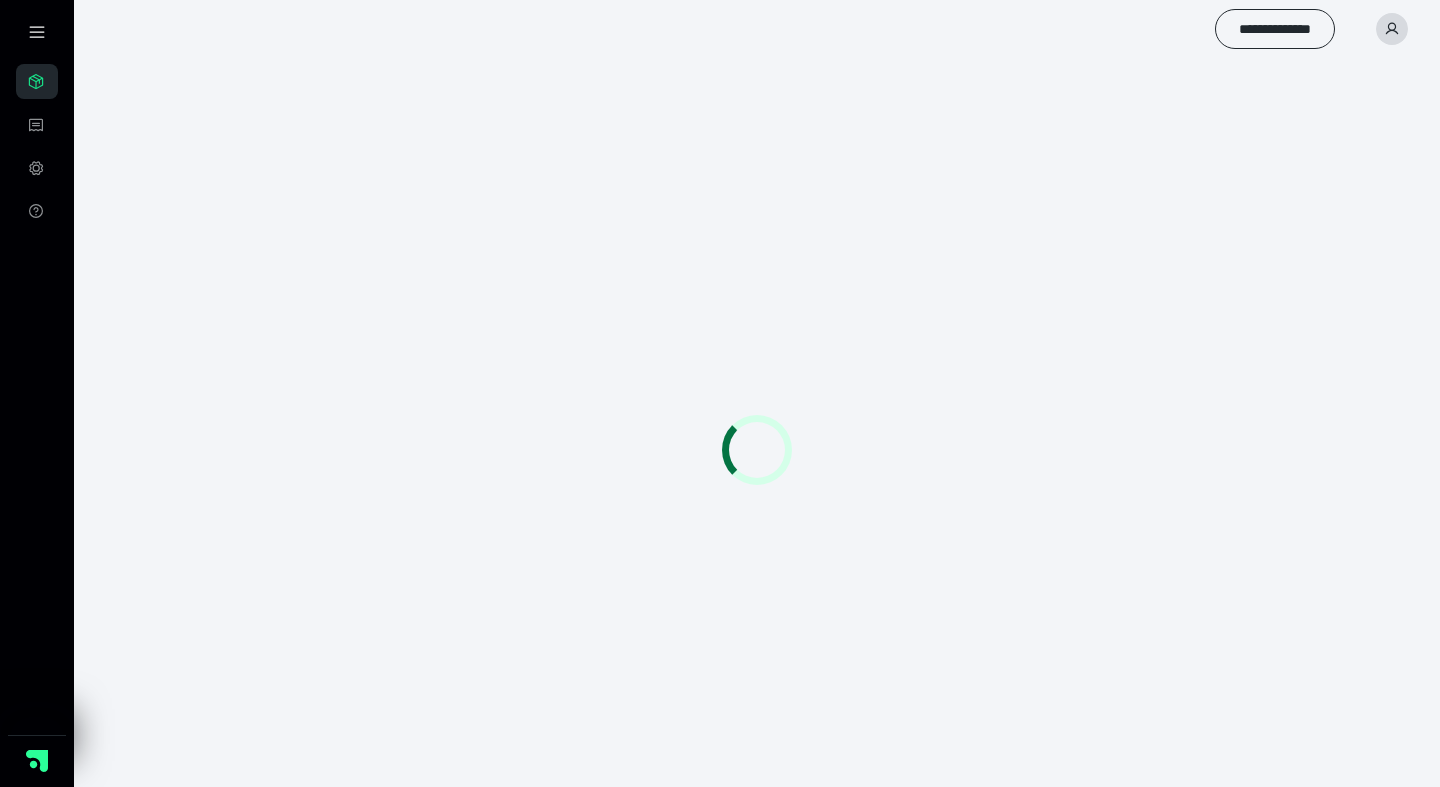 scroll, scrollTop: 0, scrollLeft: 0, axis: both 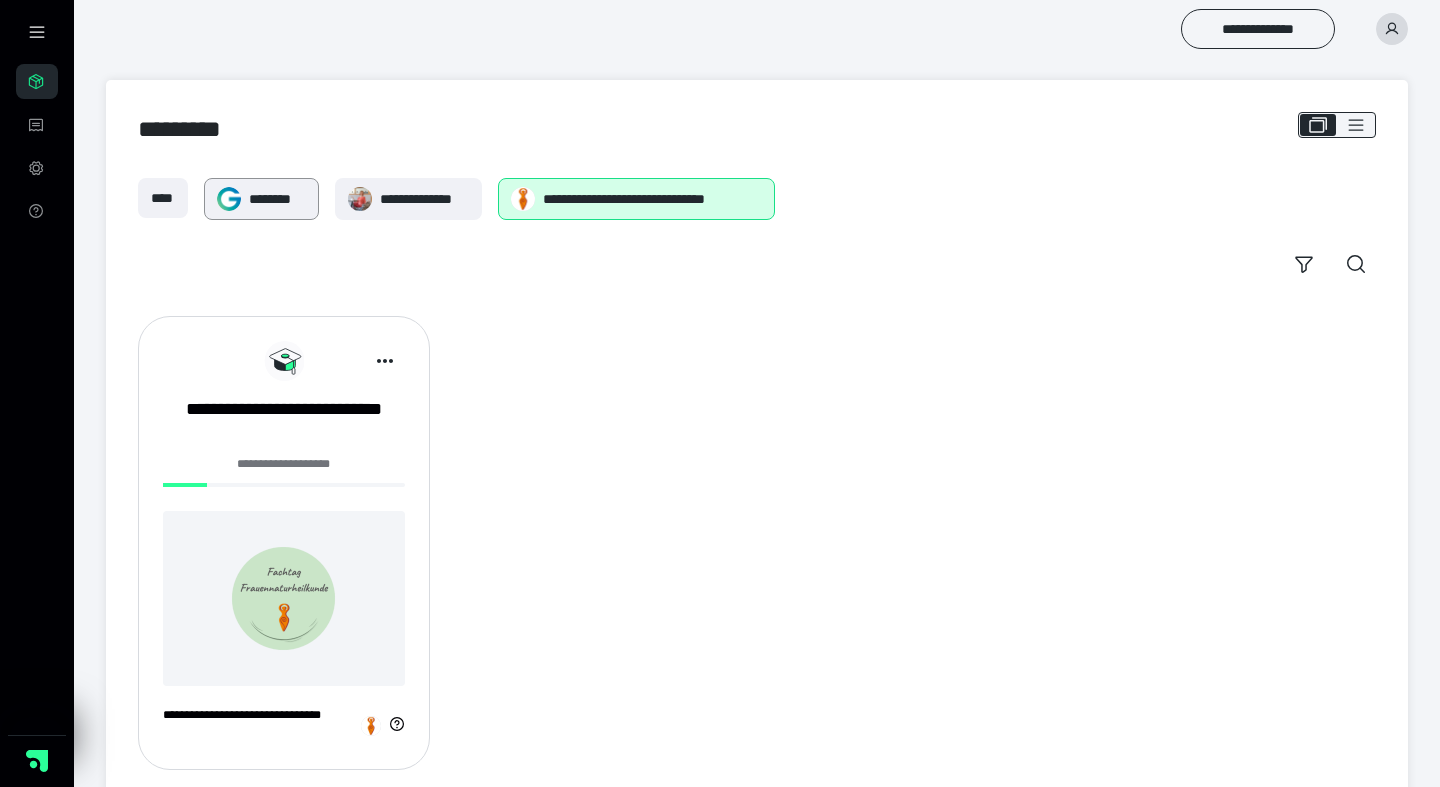 click on "********" at bounding box center [277, 199] 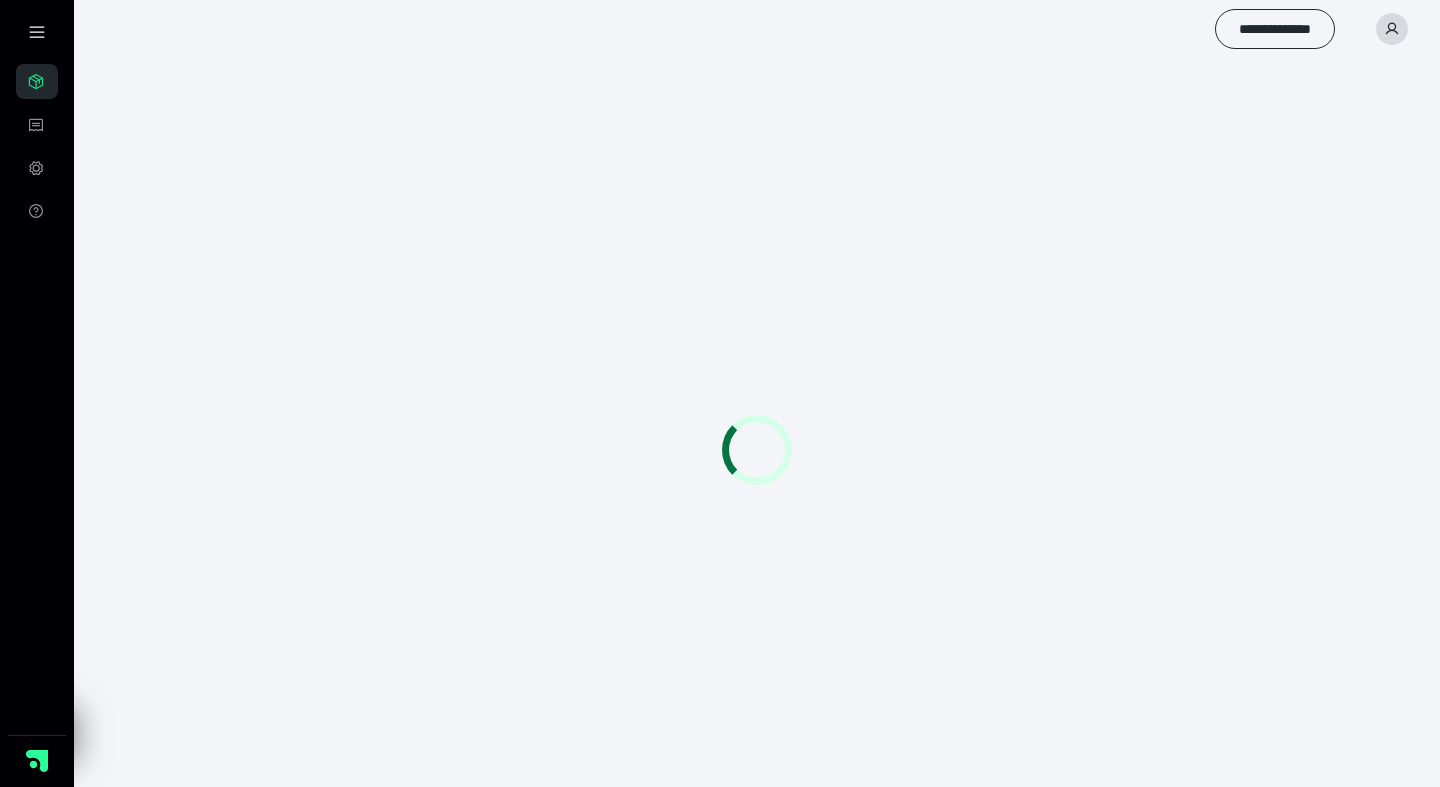 scroll, scrollTop: 0, scrollLeft: 0, axis: both 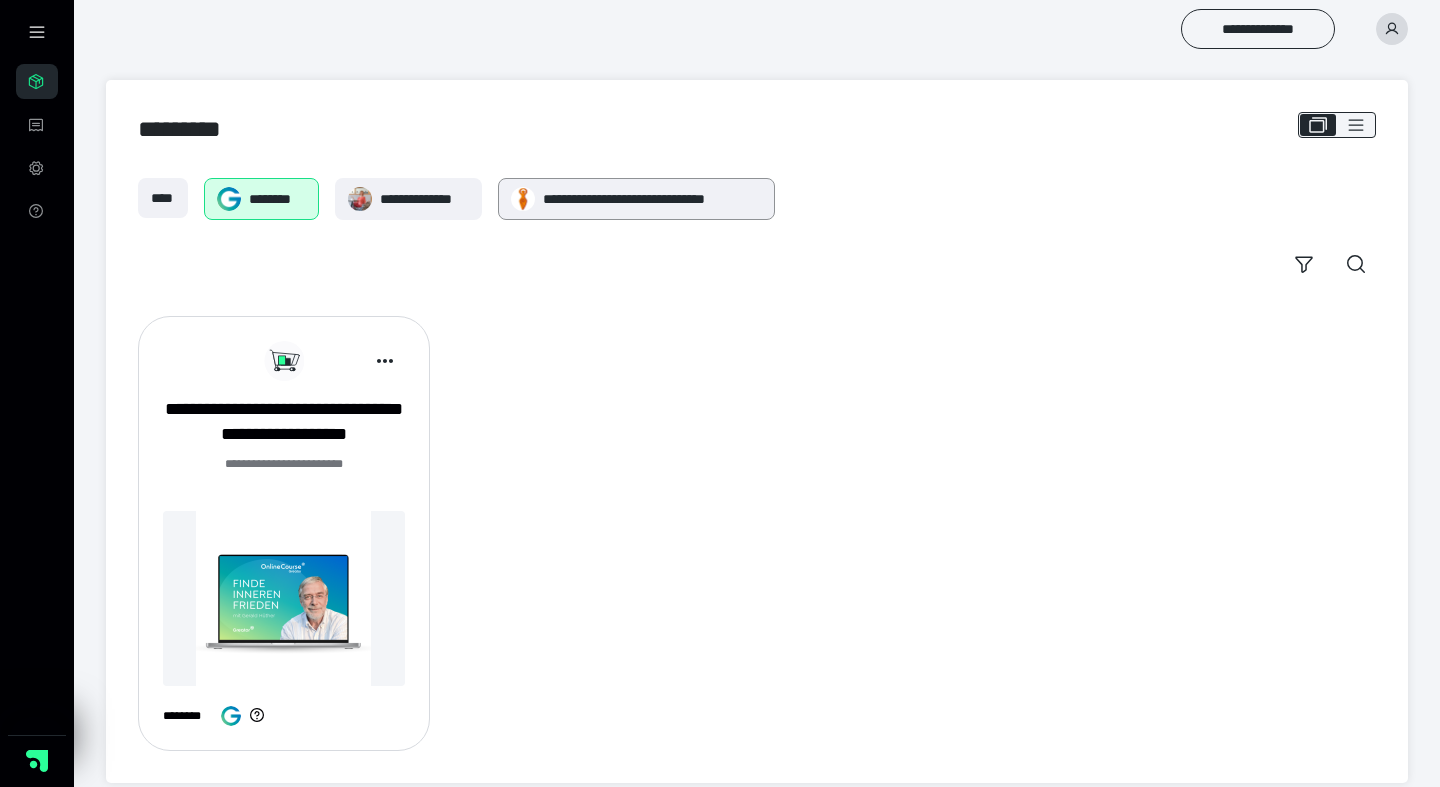 click on "**********" at bounding box center [637, 199] 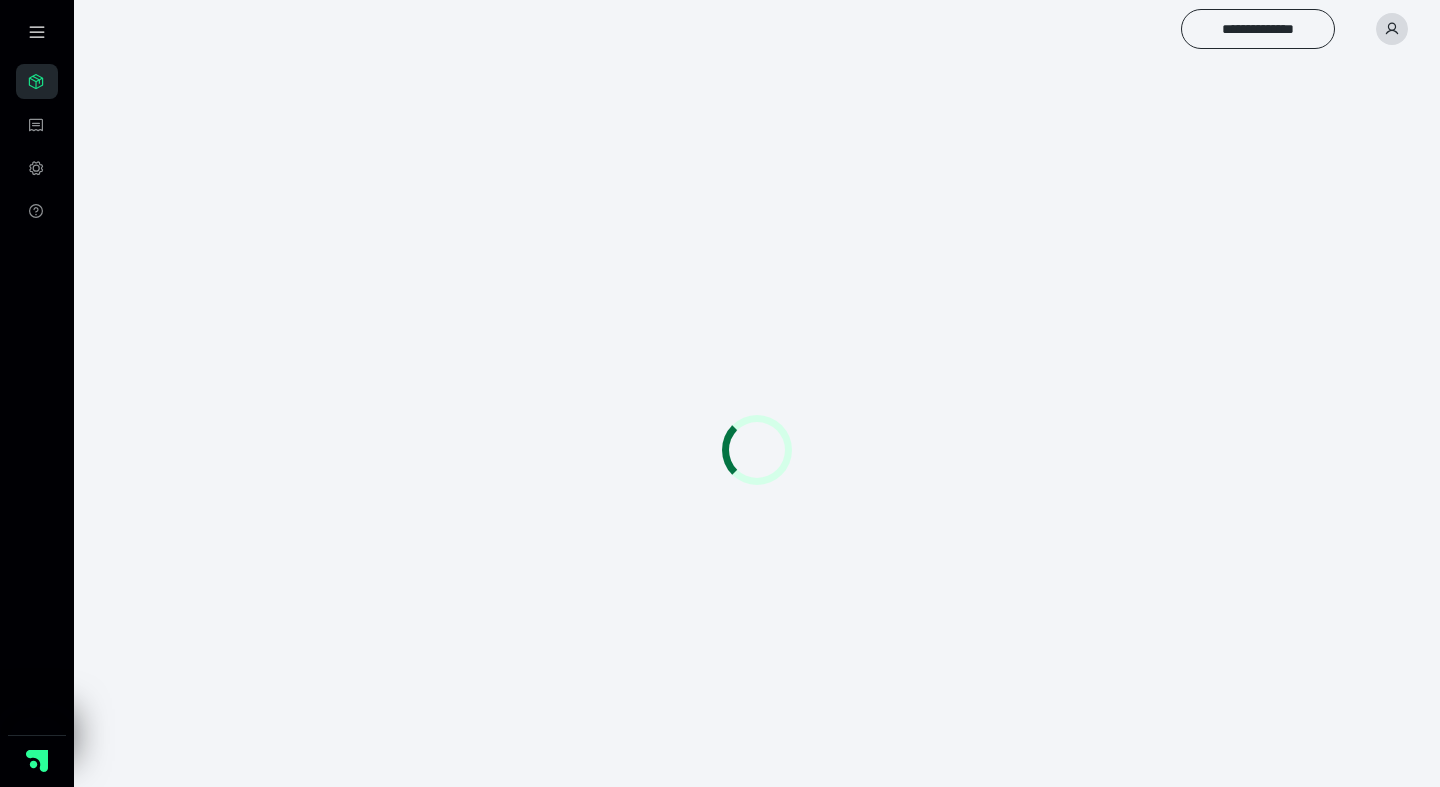 scroll, scrollTop: 0, scrollLeft: 0, axis: both 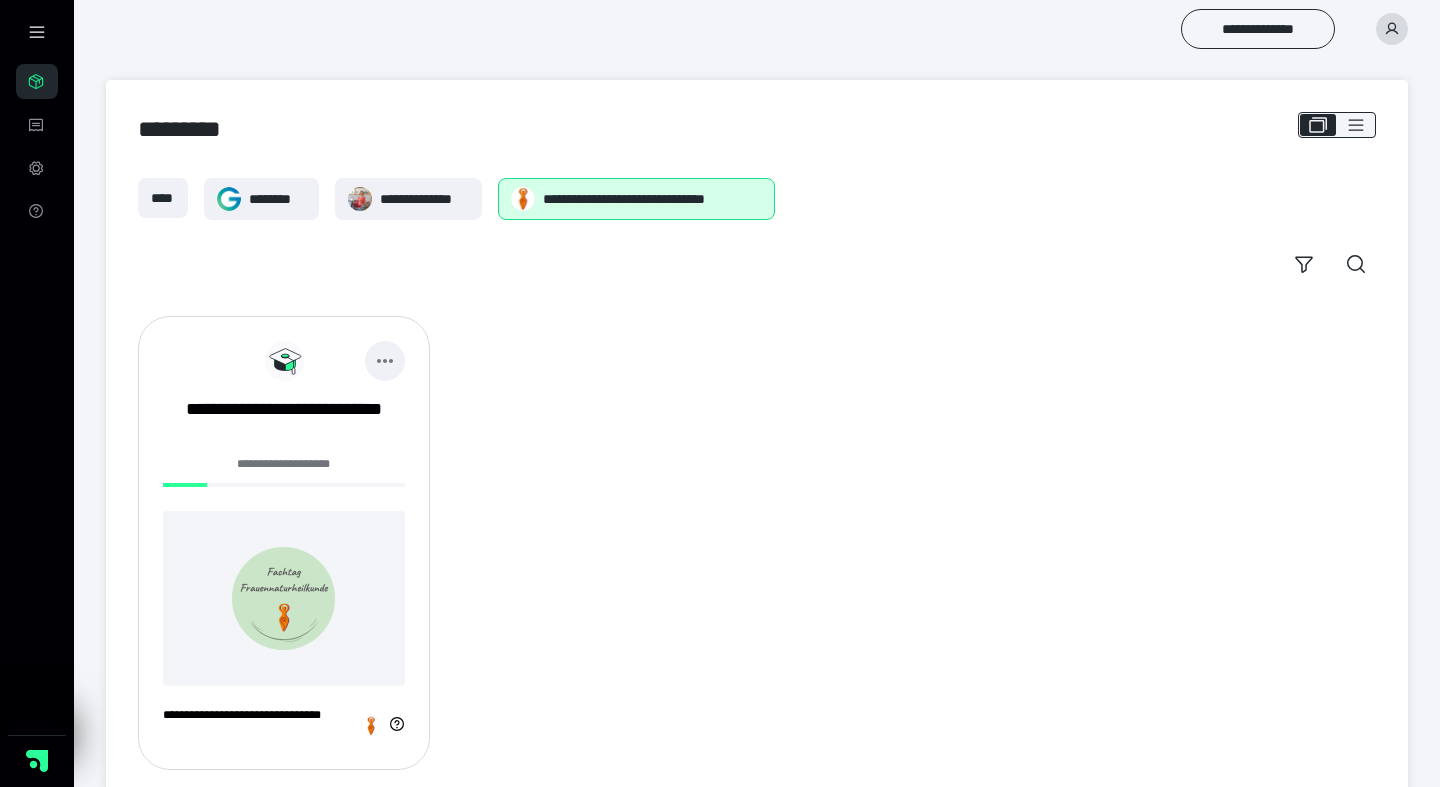 click 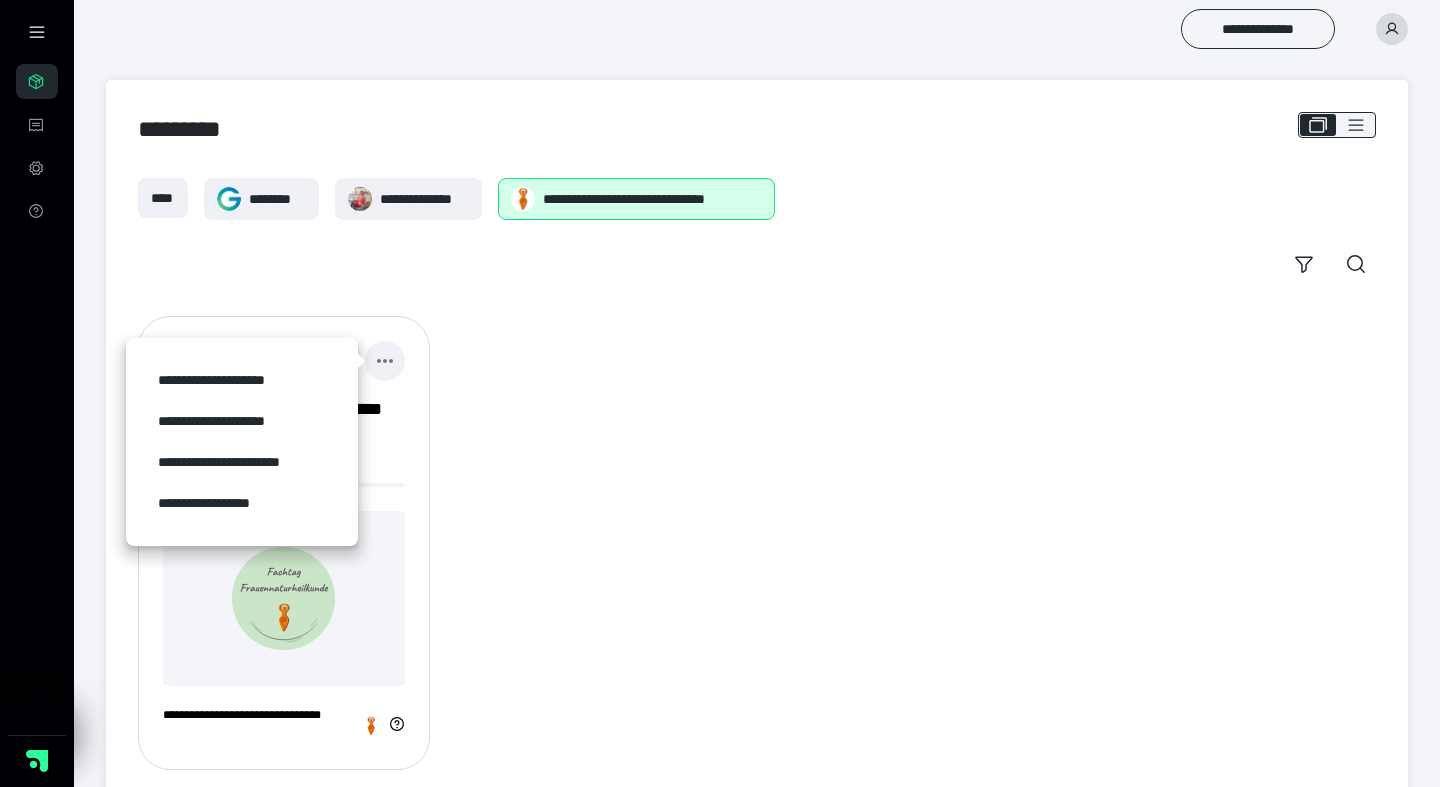 click 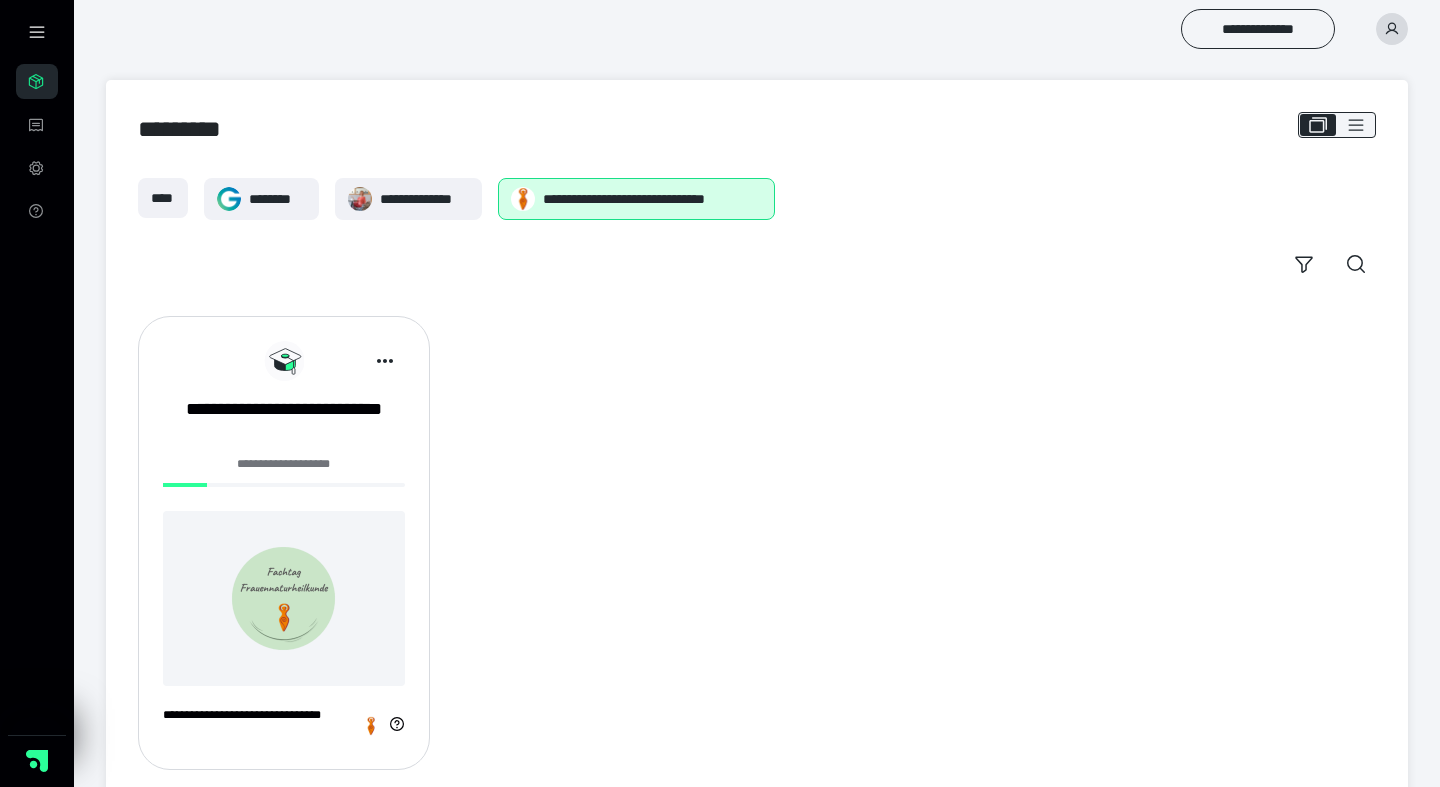 click at bounding box center (37, 32) 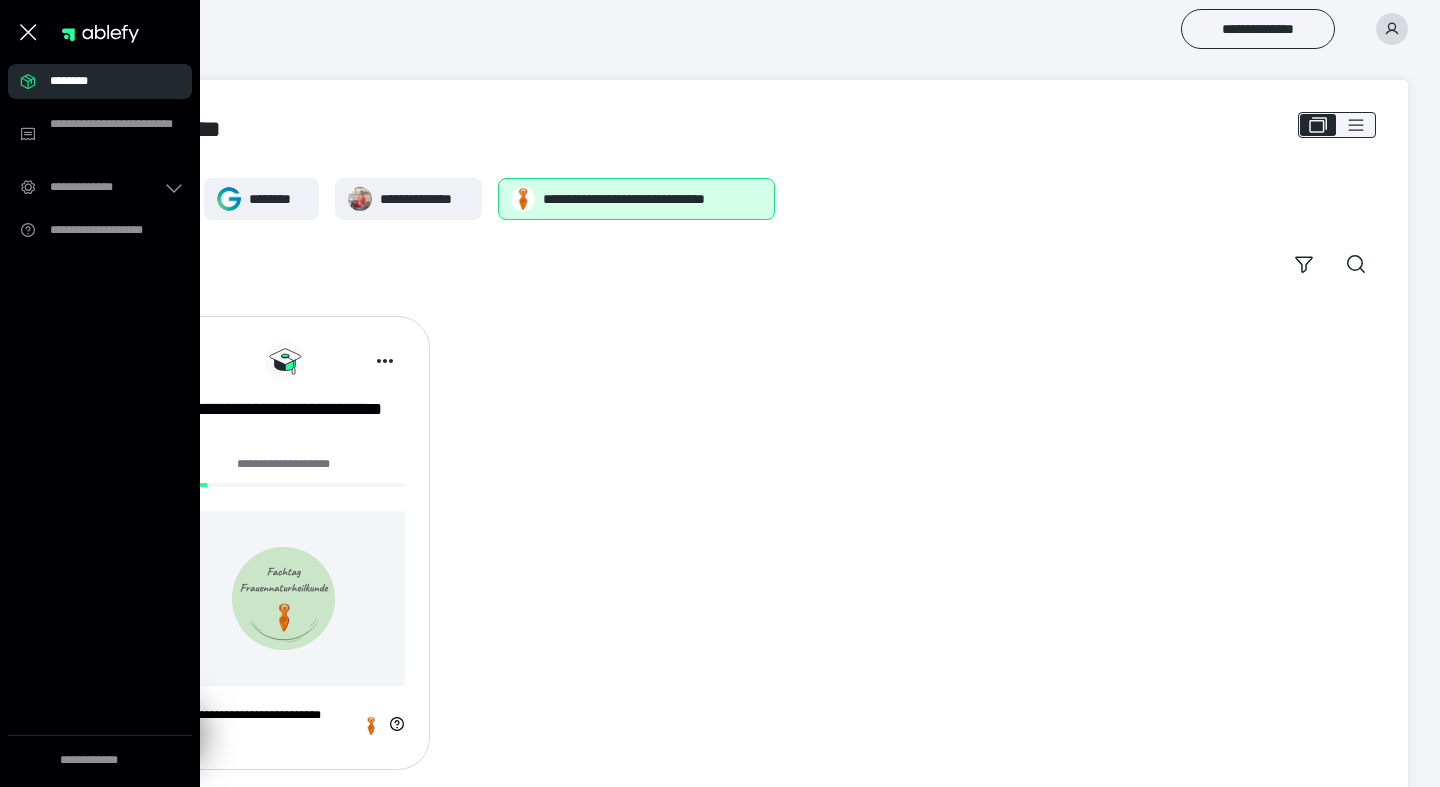 click 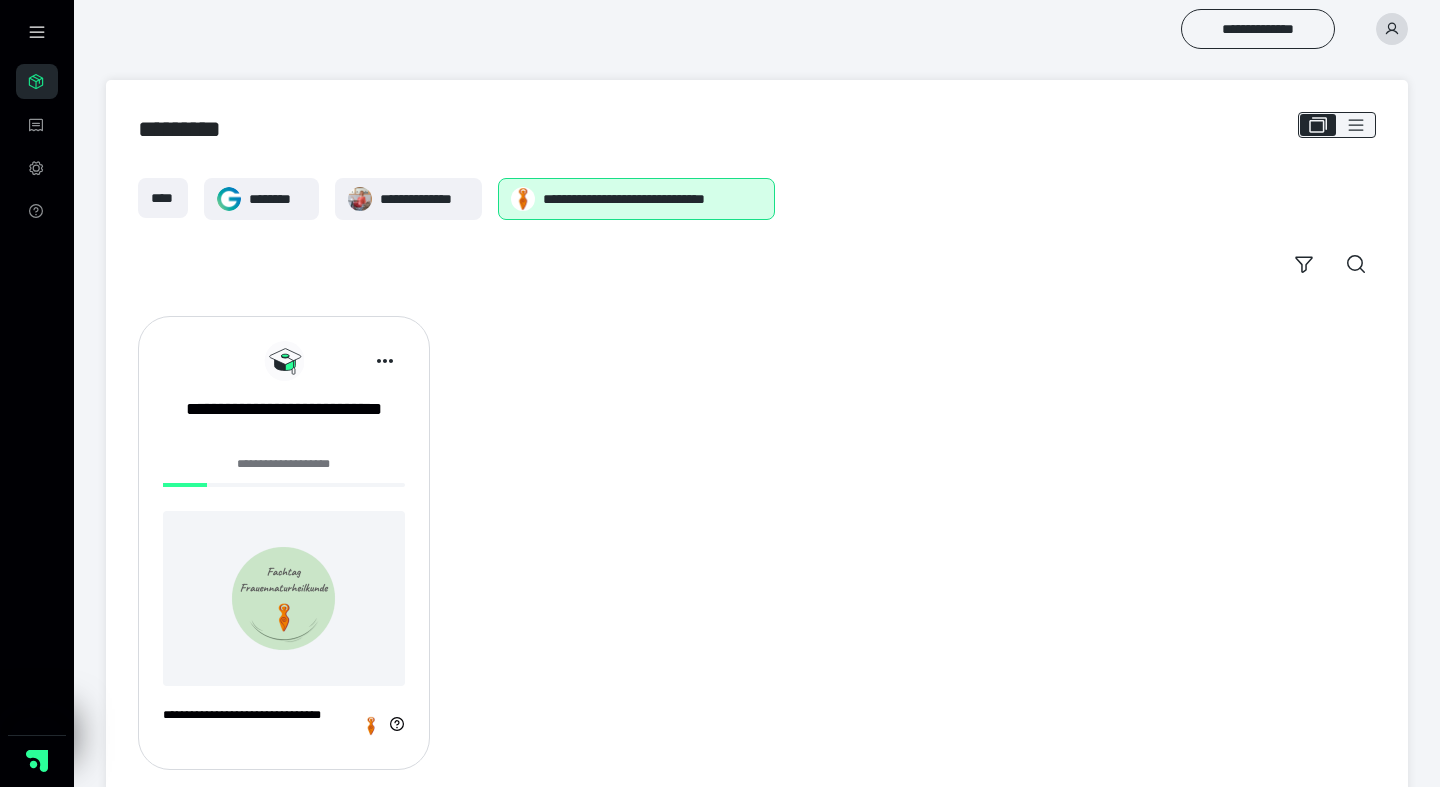 click at bounding box center (1392, 29) 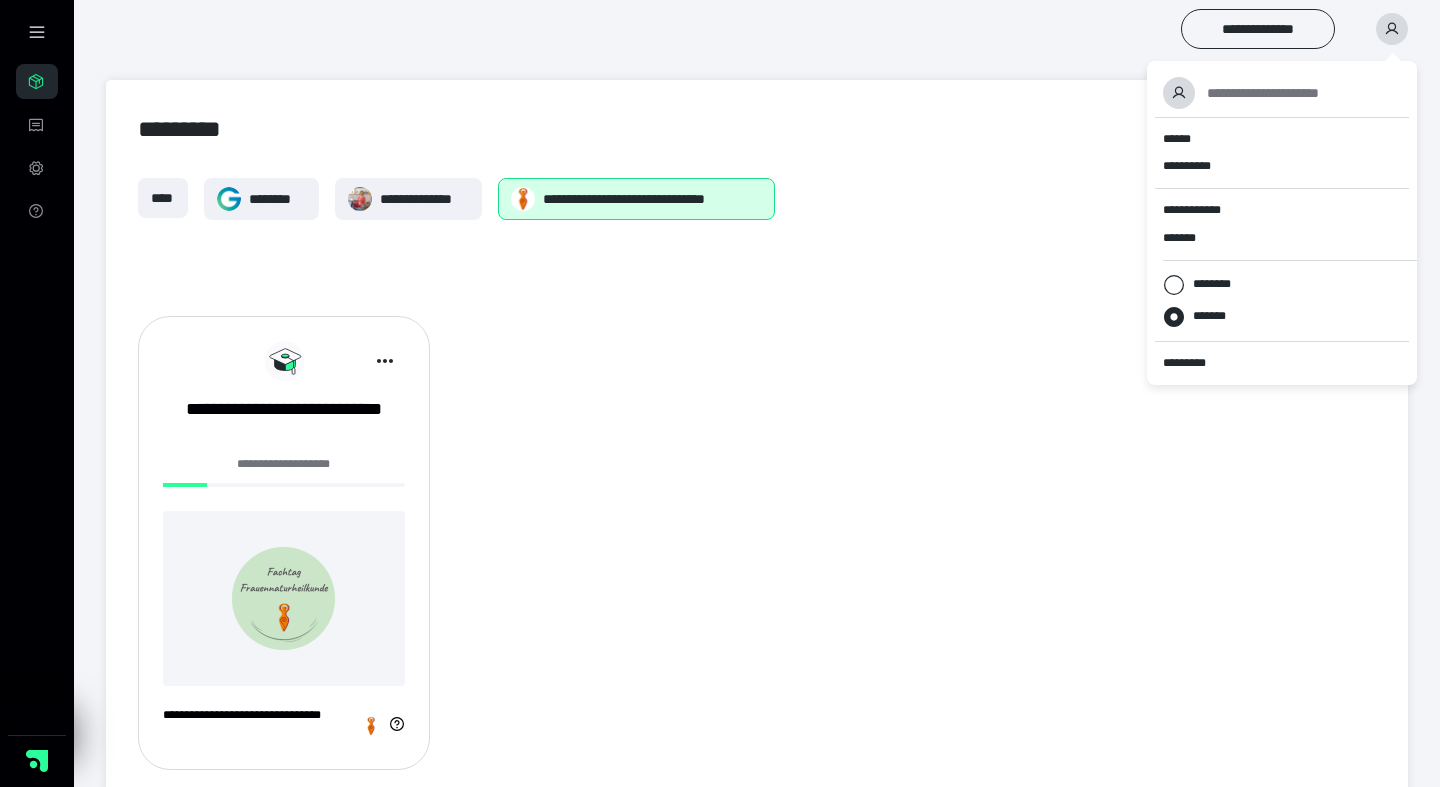 click on "**********" at bounding box center (757, 543) 